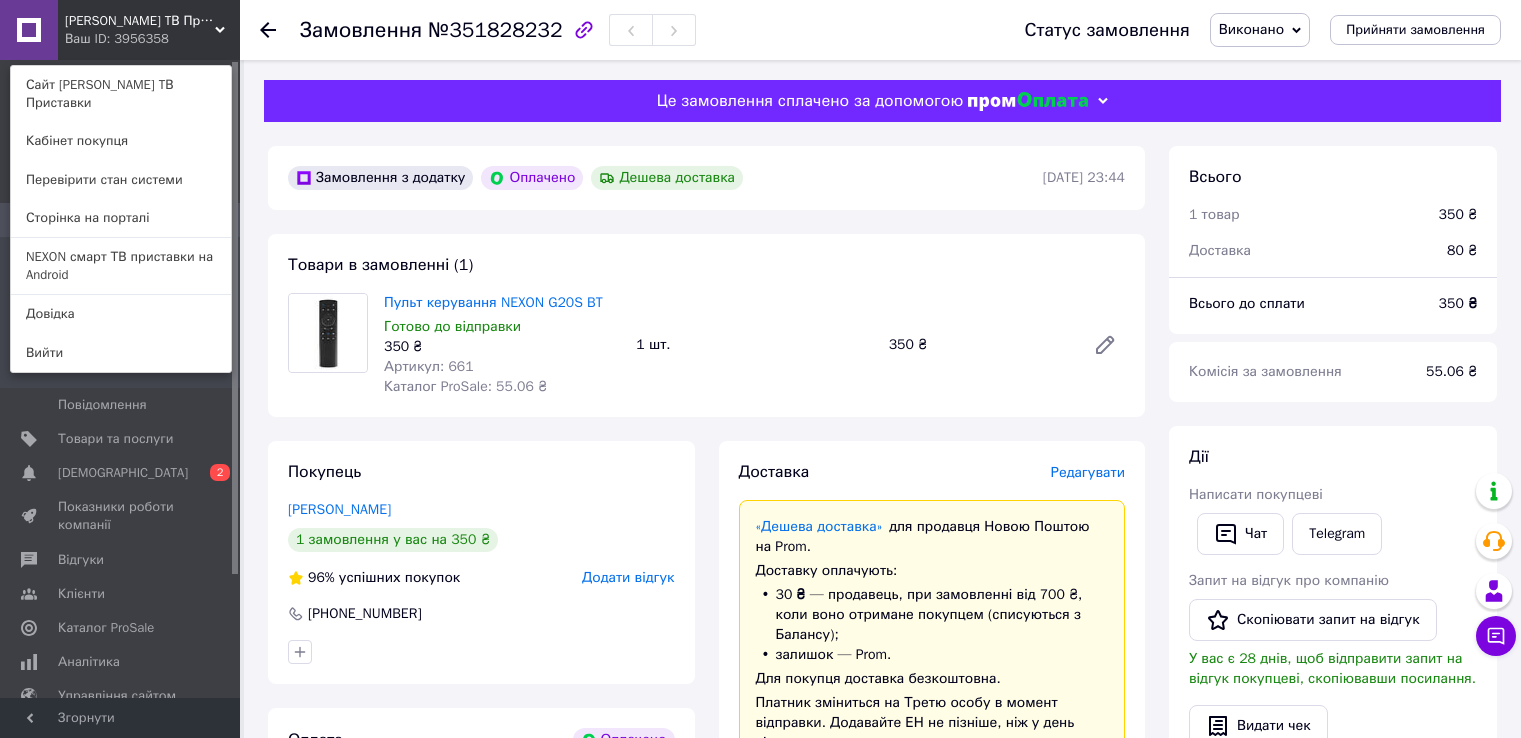 scroll, scrollTop: 600, scrollLeft: 0, axis: vertical 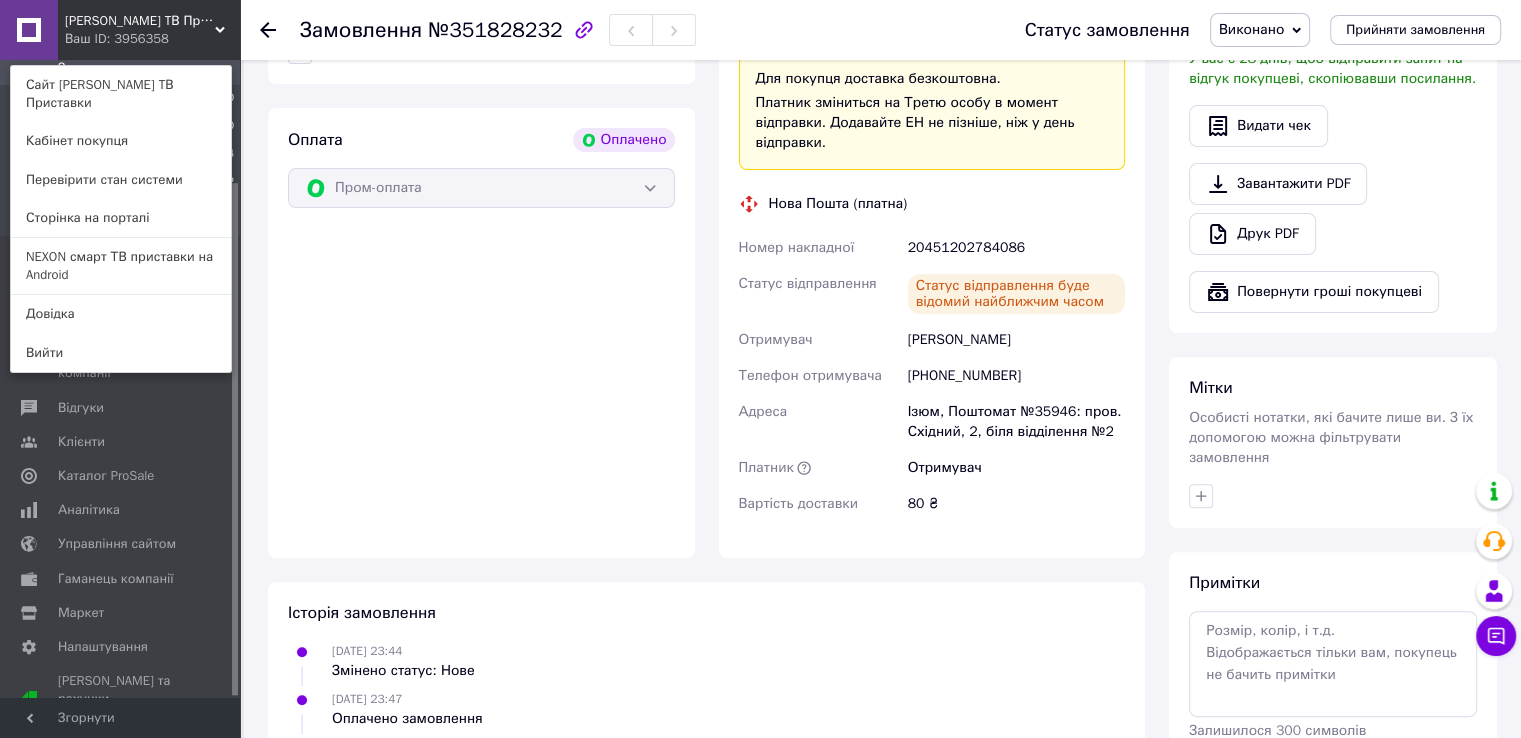 click on "[PERSON_NAME] TВ Приставки Ваш ID: 3956358 Сайт [PERSON_NAME] TВ Приставки Кабінет покупця Перевірити стан системи Сторінка на порталі NEXON смарт ТВ приставки на Android Довідка Вийти" at bounding box center (120, 30) 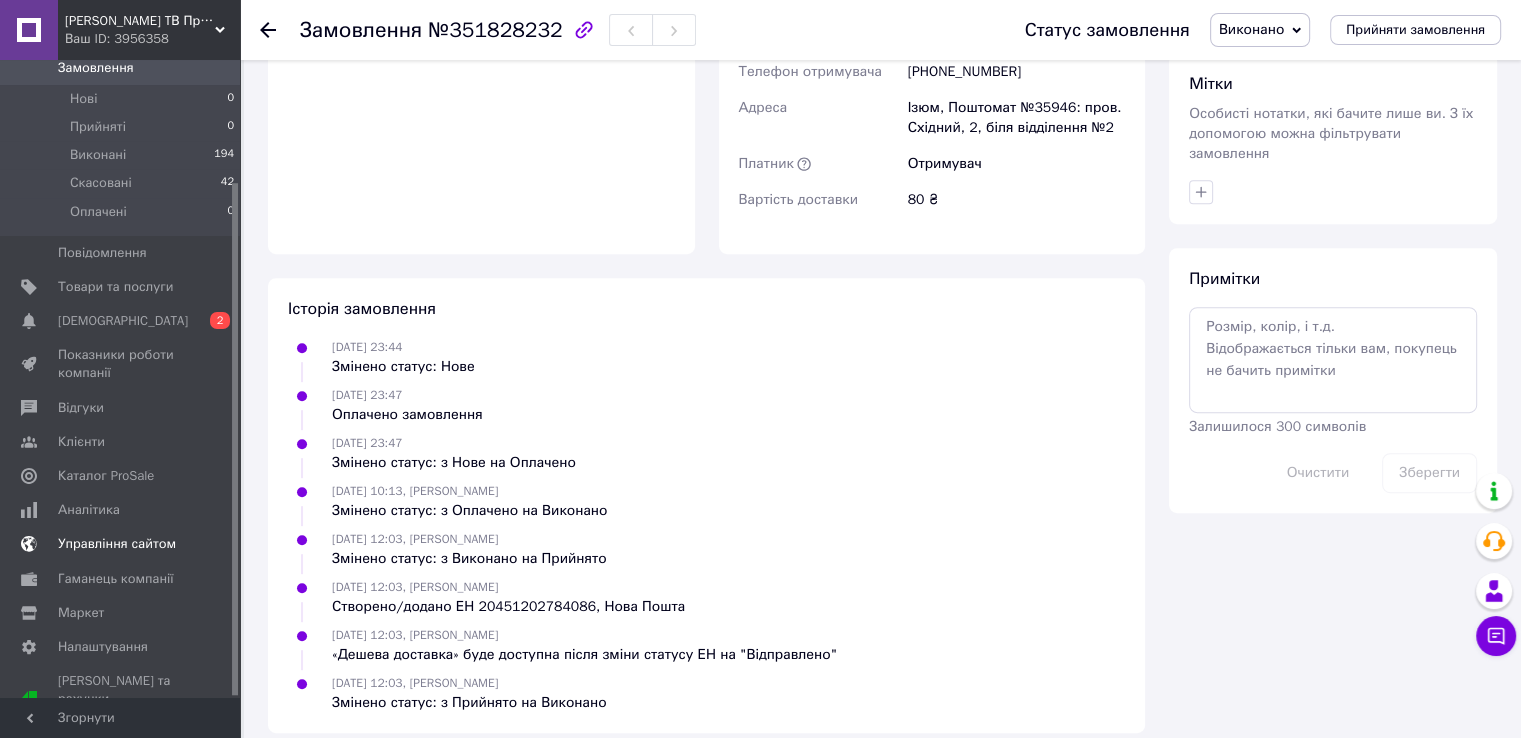 scroll, scrollTop: 907, scrollLeft: 0, axis: vertical 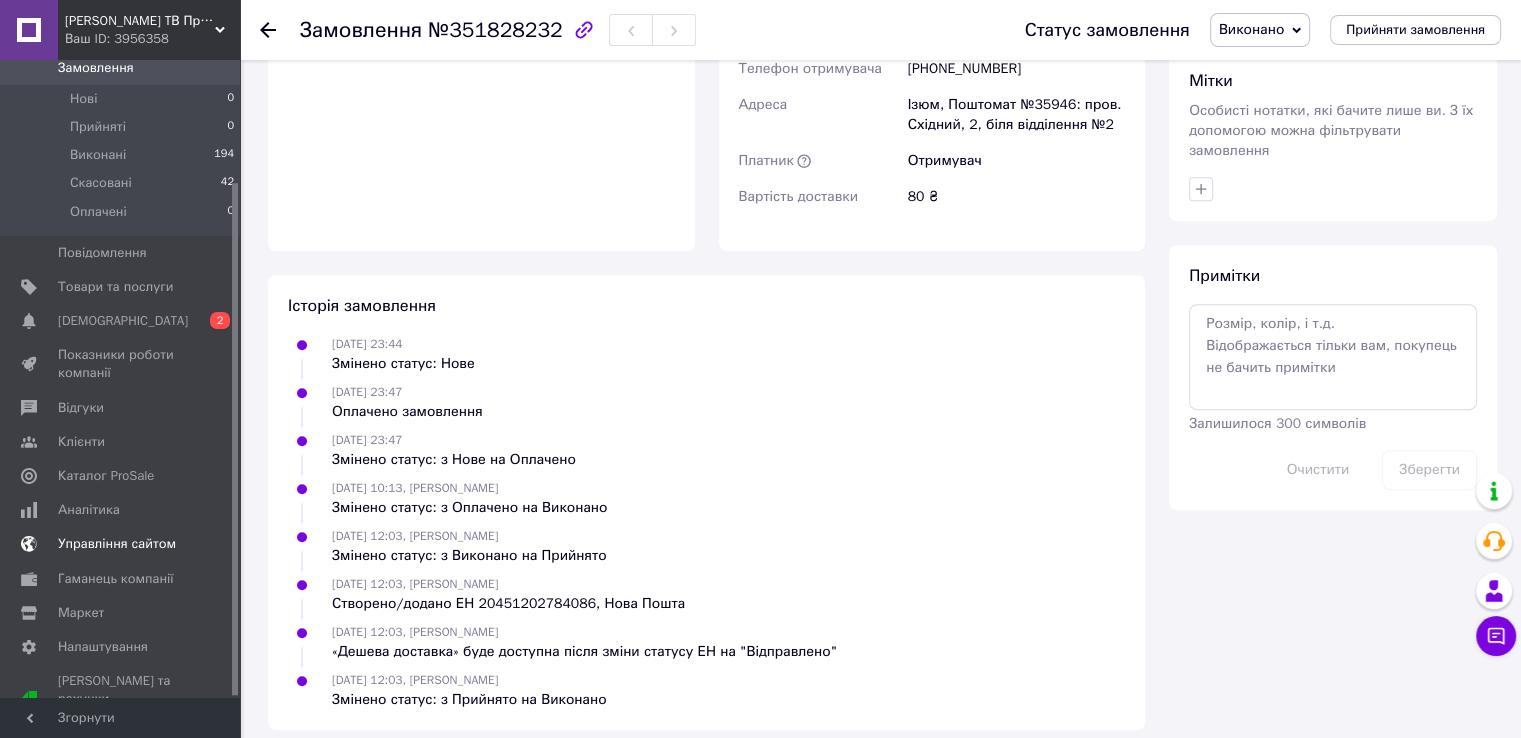 click on "Управління сайтом" at bounding box center (123, 544) 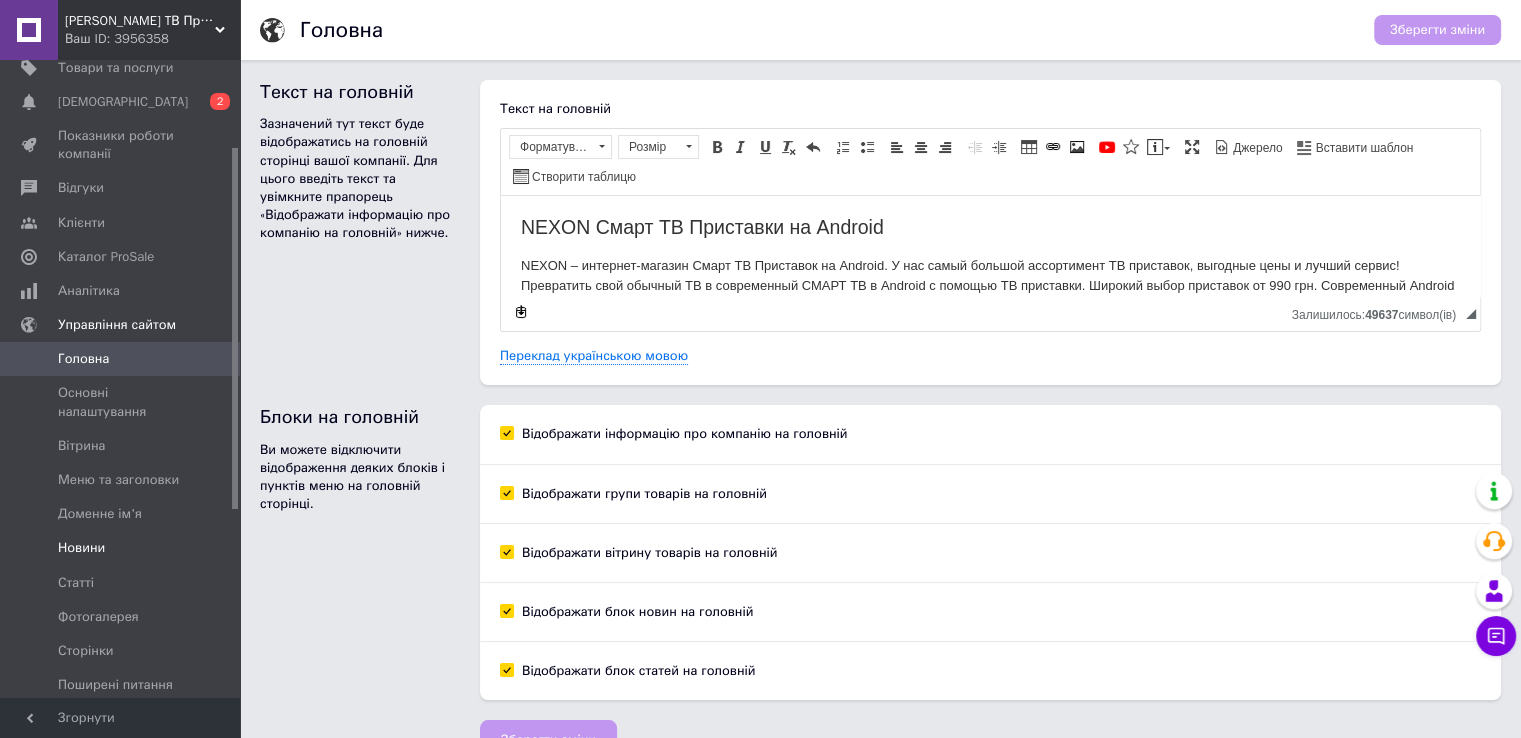 scroll, scrollTop: 0, scrollLeft: 0, axis: both 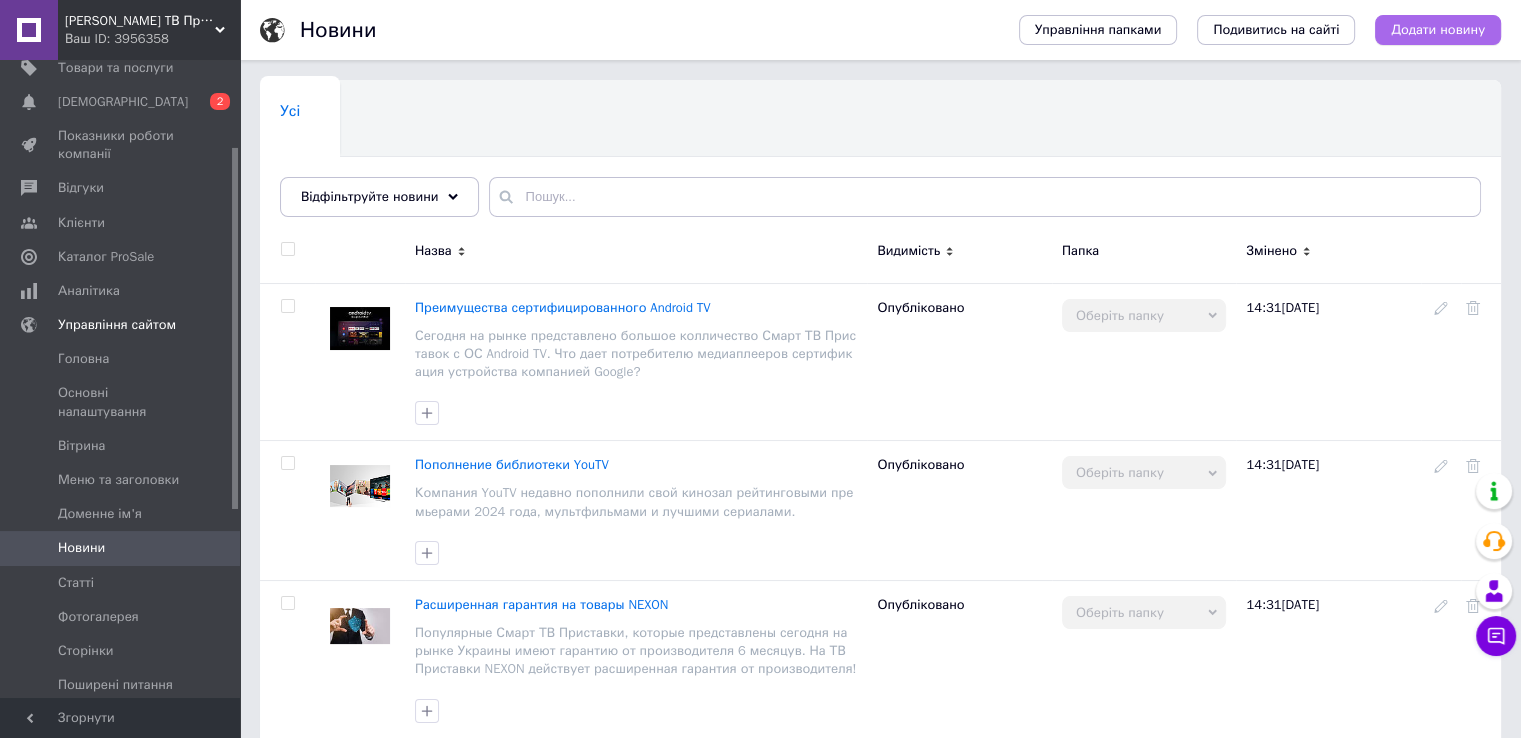 click on "Додати новину" at bounding box center [1438, 30] 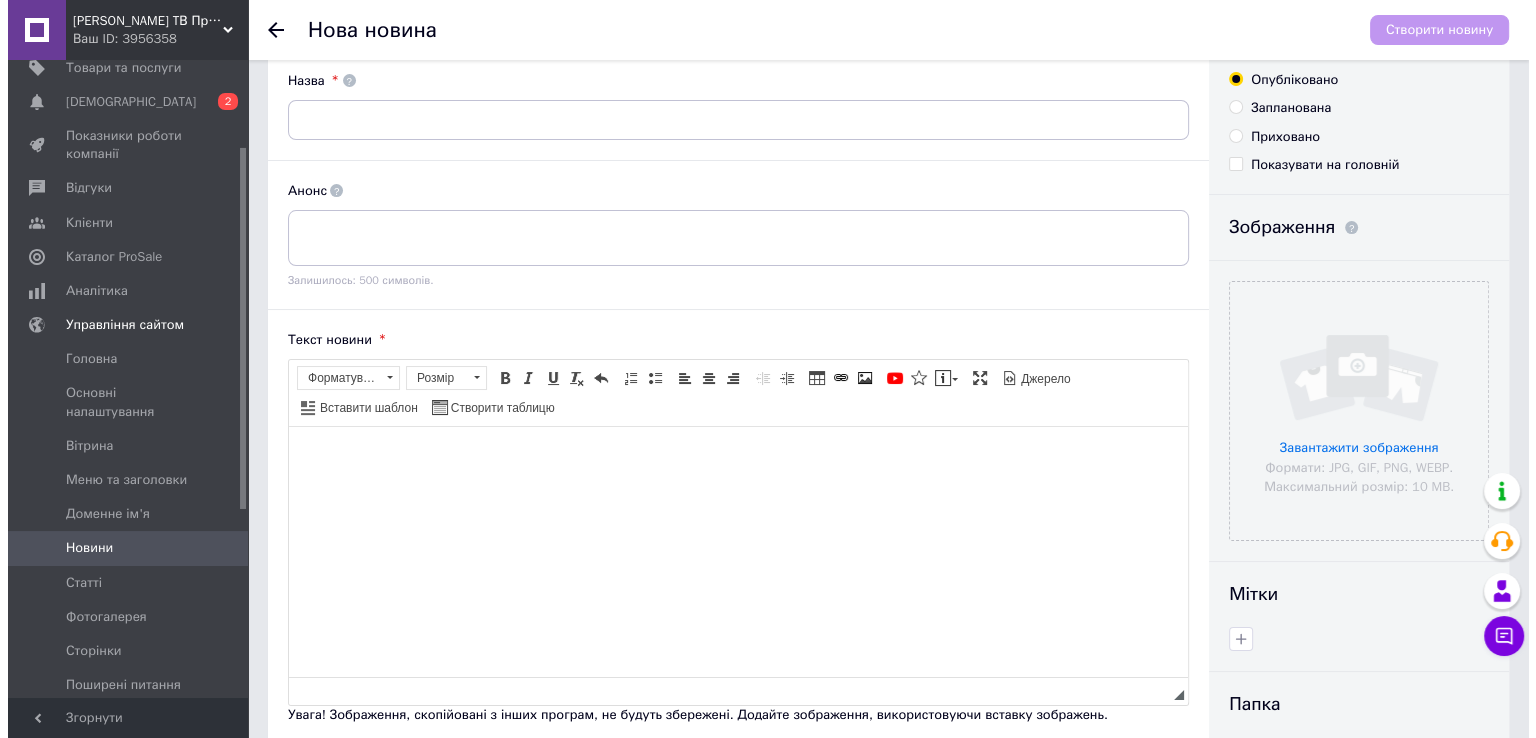 scroll, scrollTop: 254, scrollLeft: 0, axis: vertical 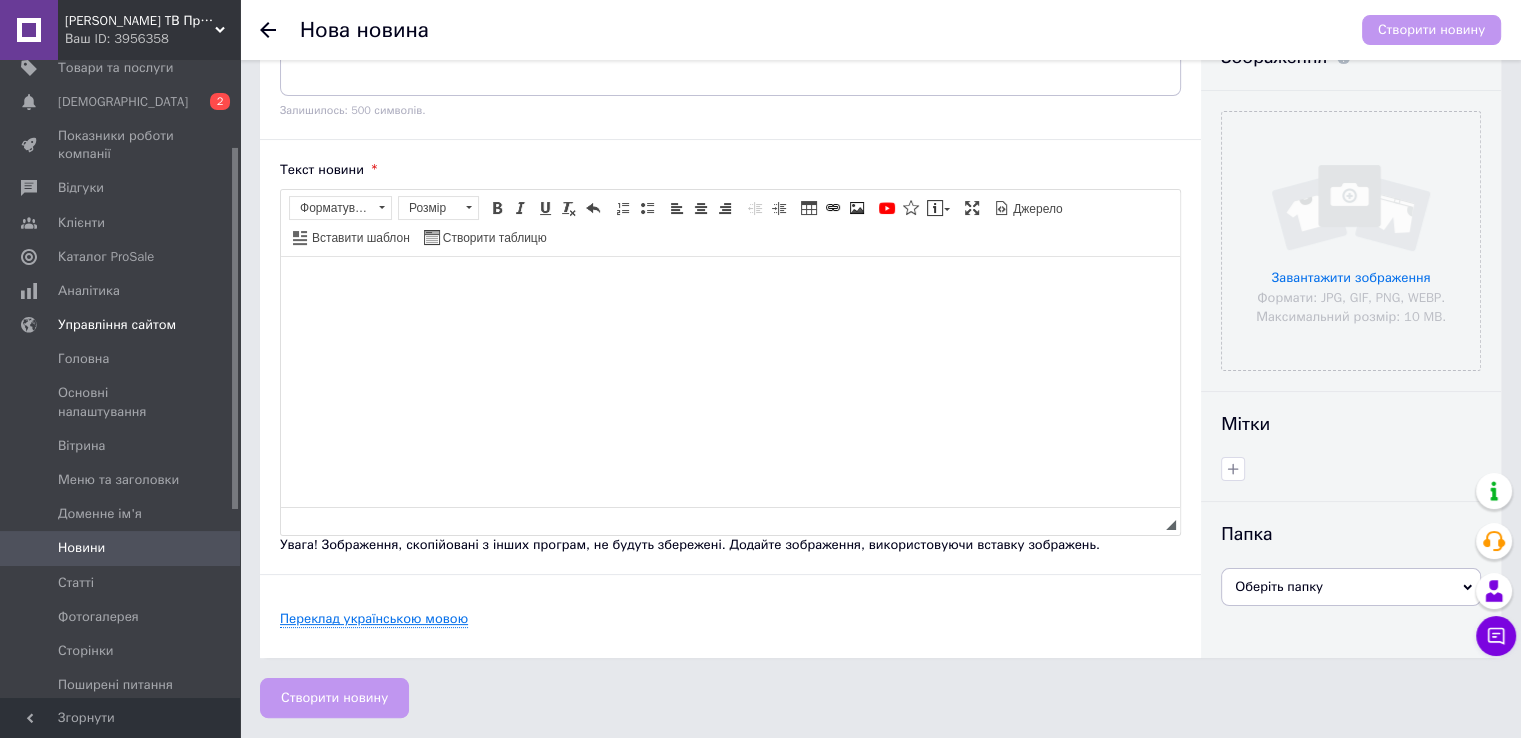 click on "Переклад українською мовою" at bounding box center (374, 619) 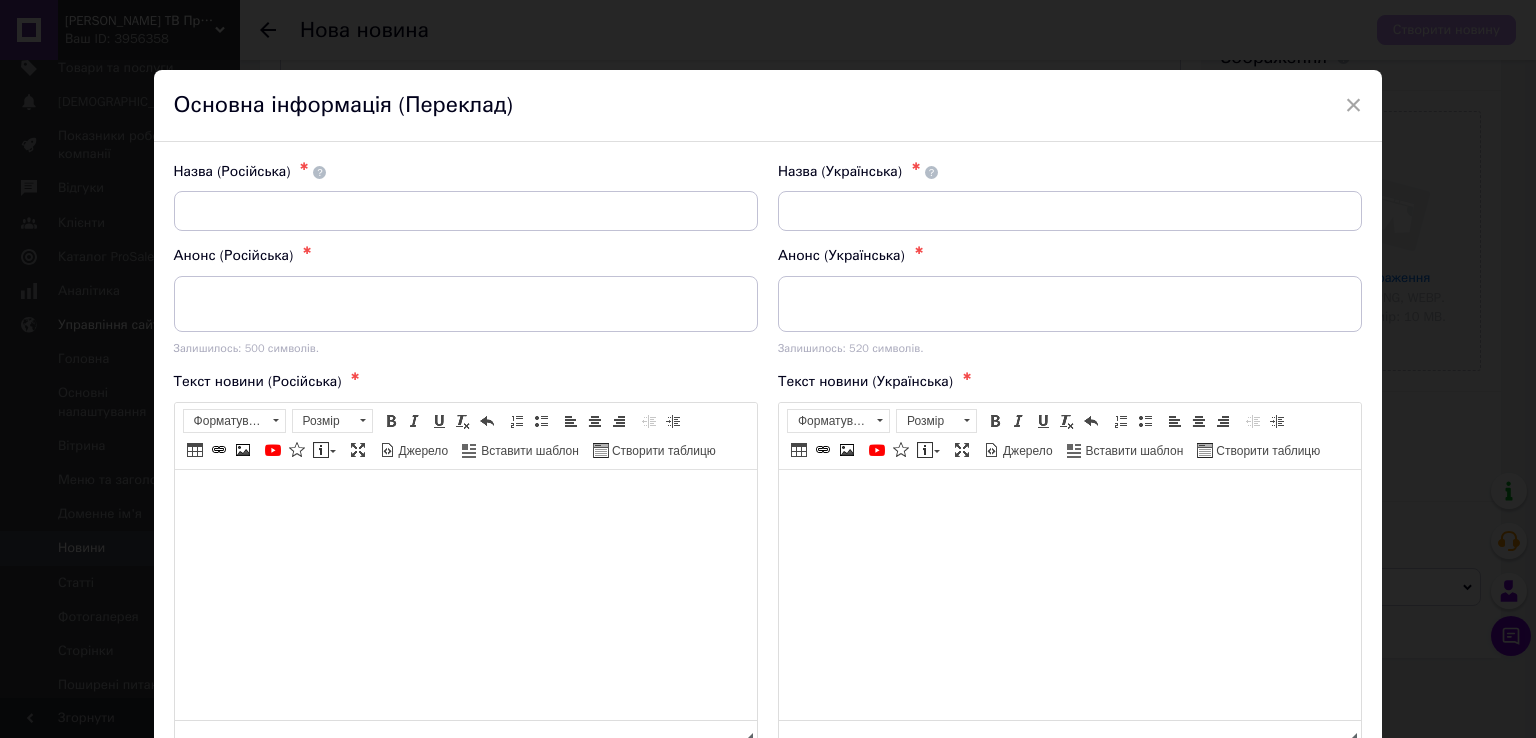 scroll, scrollTop: 0, scrollLeft: 0, axis: both 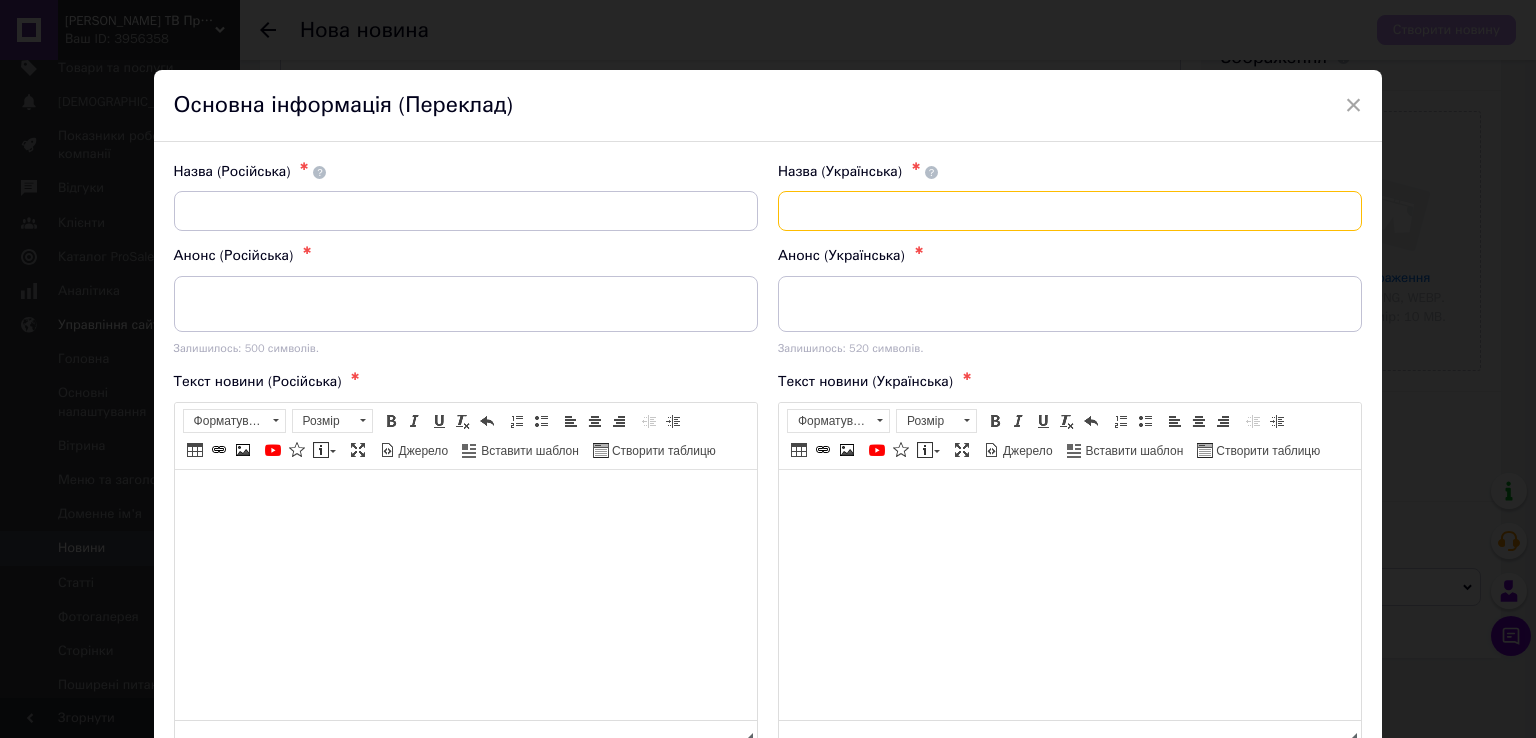 click at bounding box center (1070, 211) 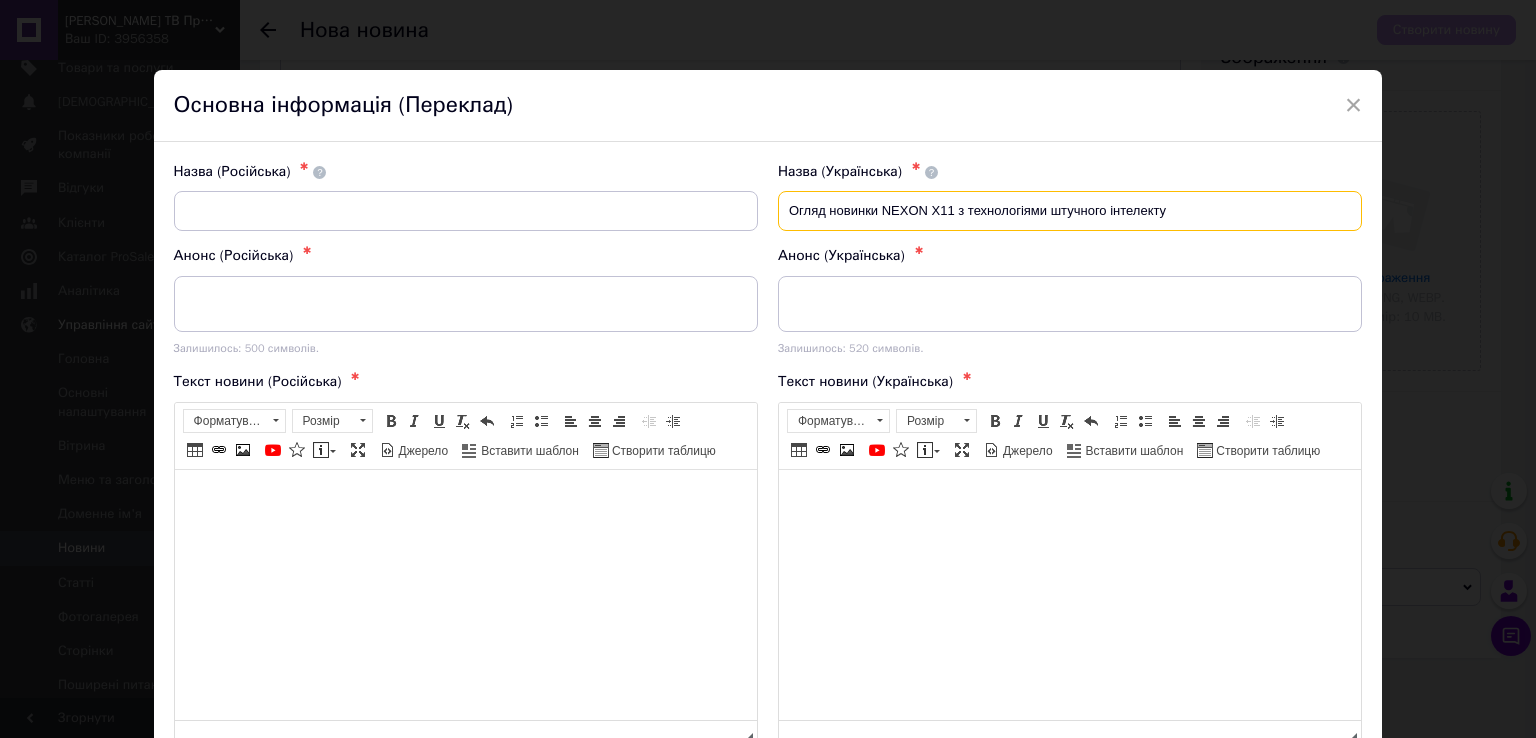 type on "Огляд новинки NEXON X11 з технологіями штучного інтелекту" 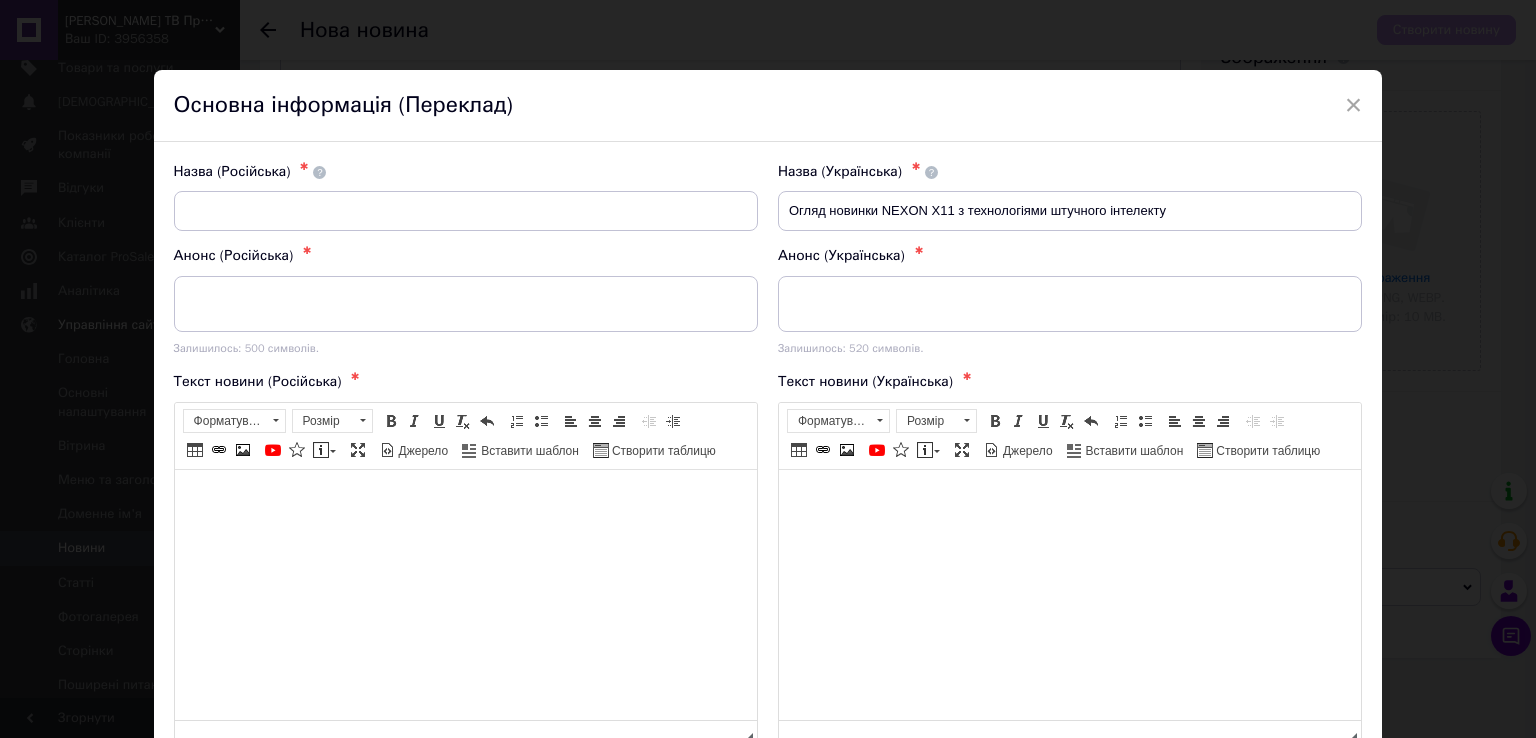 click at bounding box center (1069, 499) 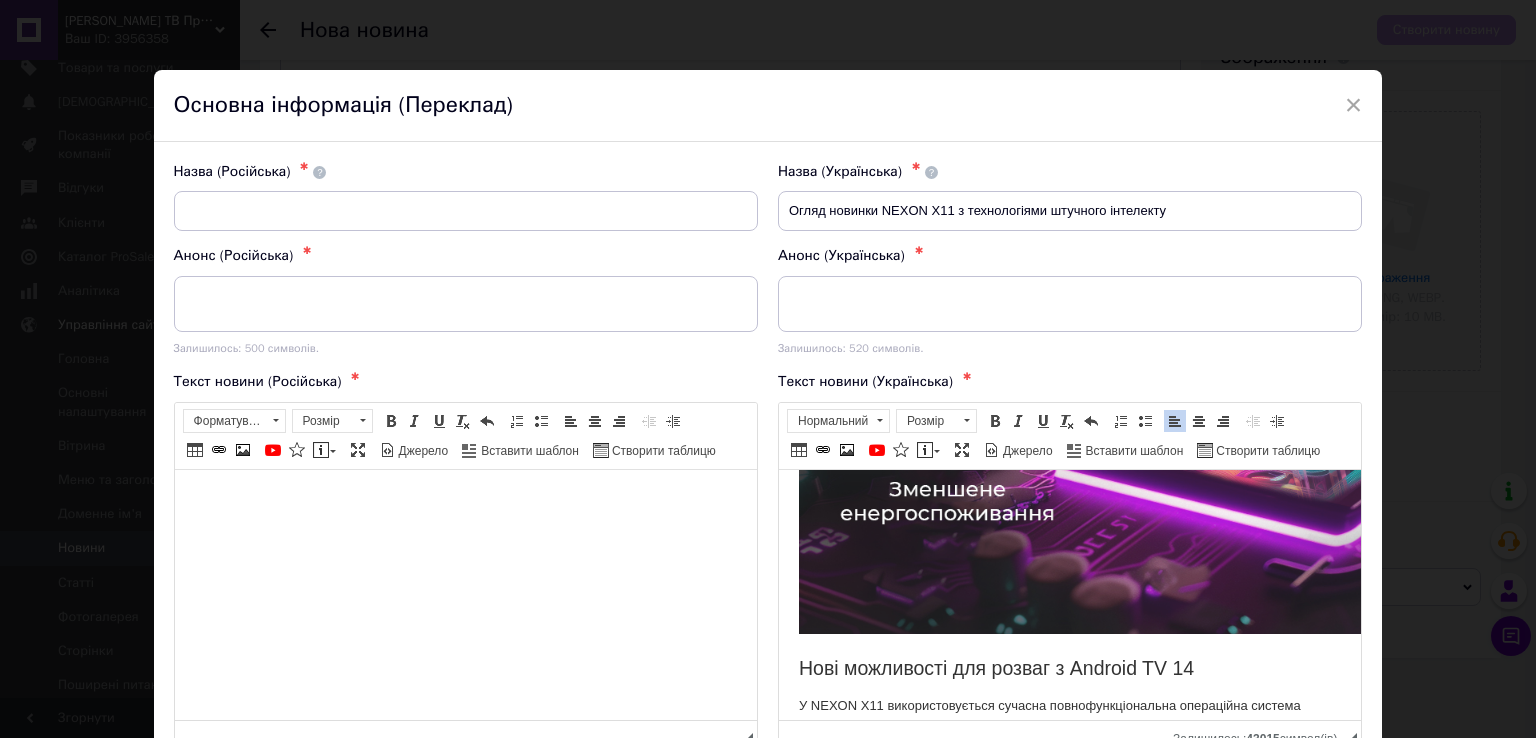 scroll, scrollTop: 1702, scrollLeft: 0, axis: vertical 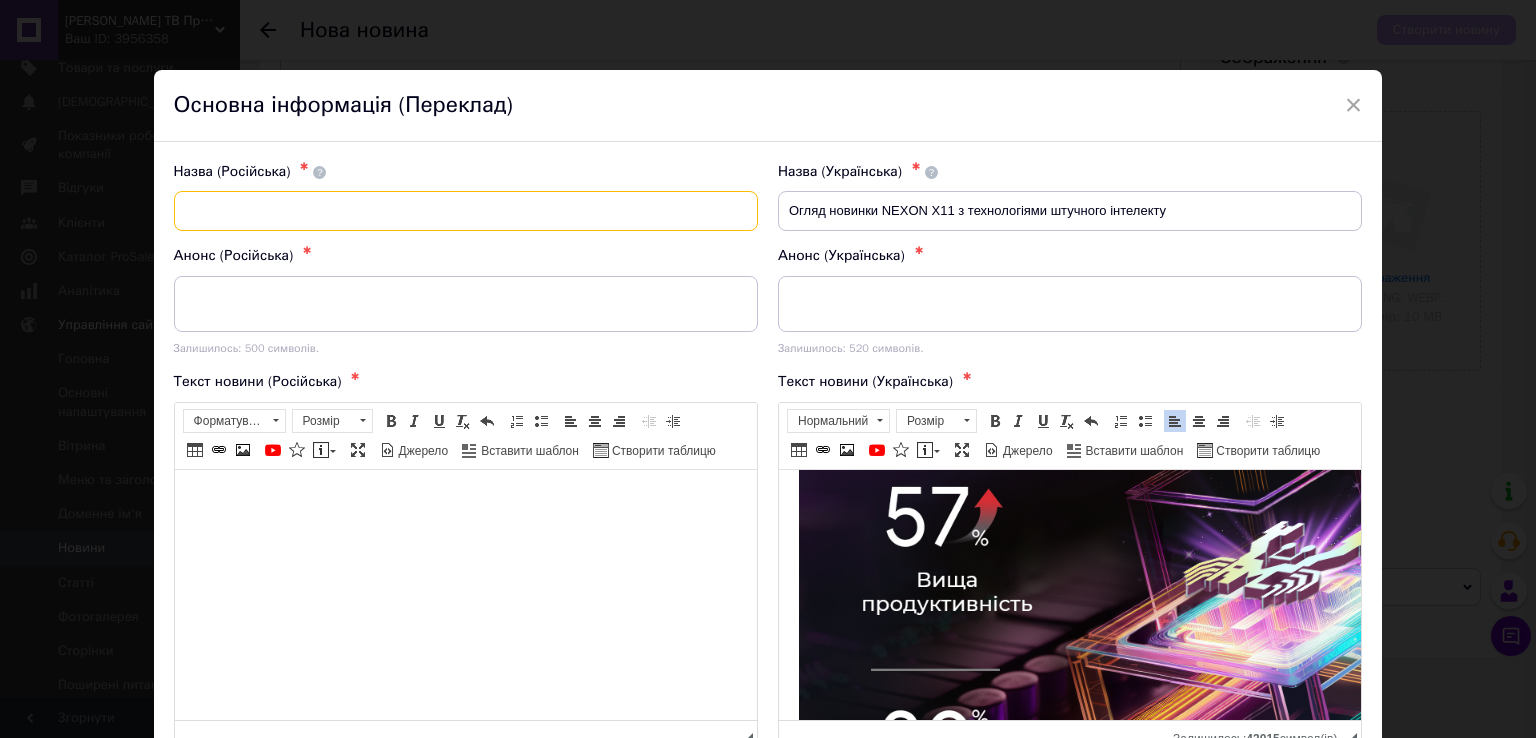 click at bounding box center [466, 211] 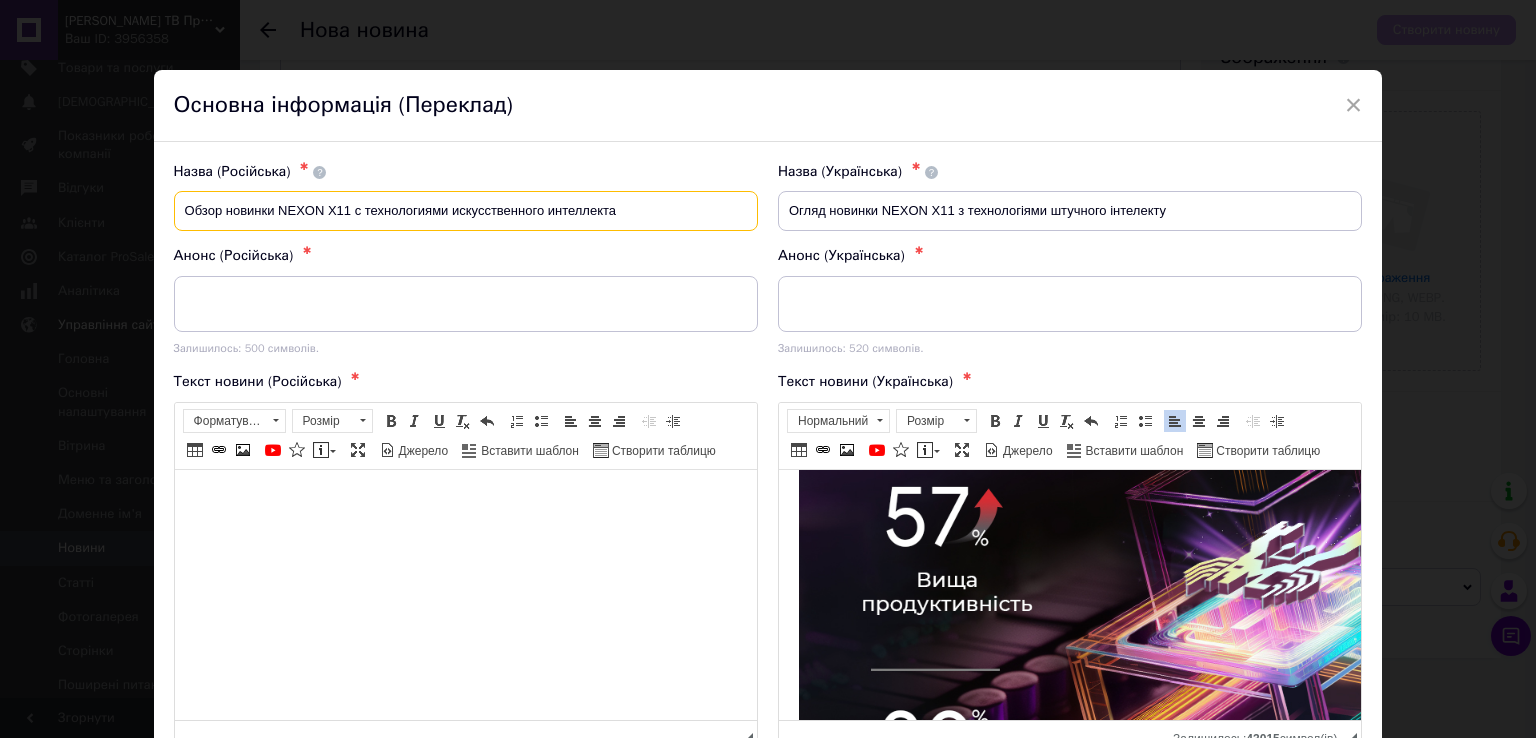 type on "Обзор новинки NEXON X11 с технологиями искусственного интеллекта" 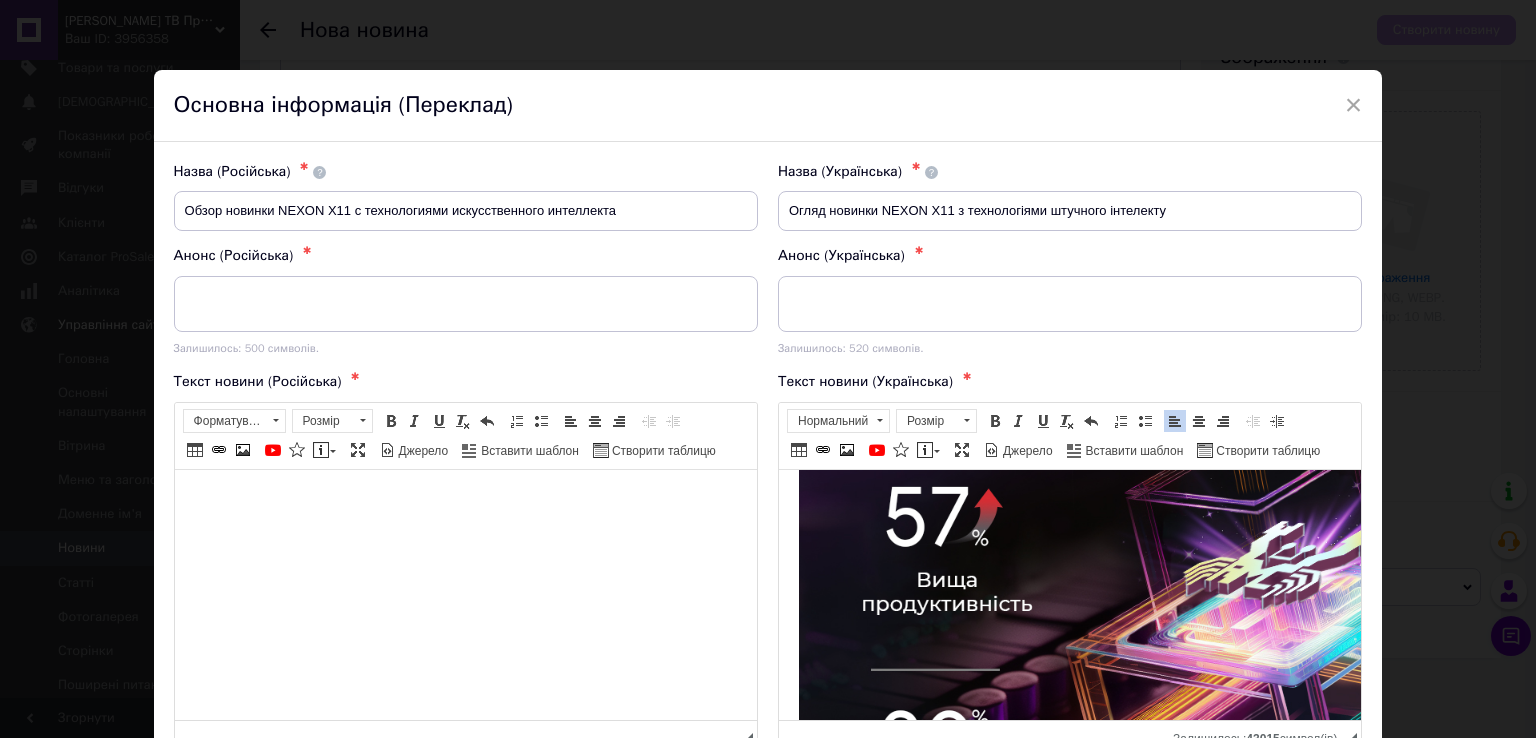 click at bounding box center (465, 499) 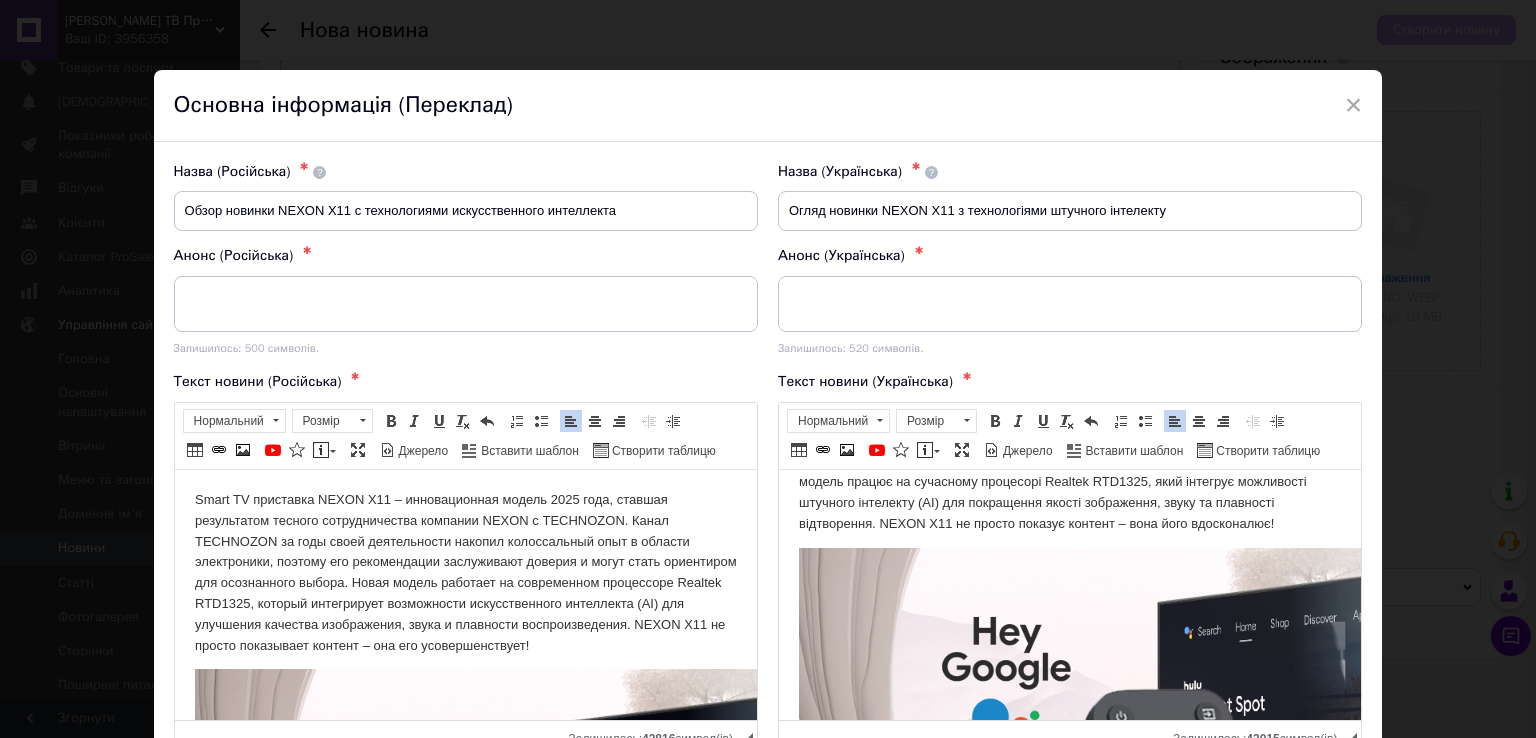 scroll, scrollTop: 0, scrollLeft: 0, axis: both 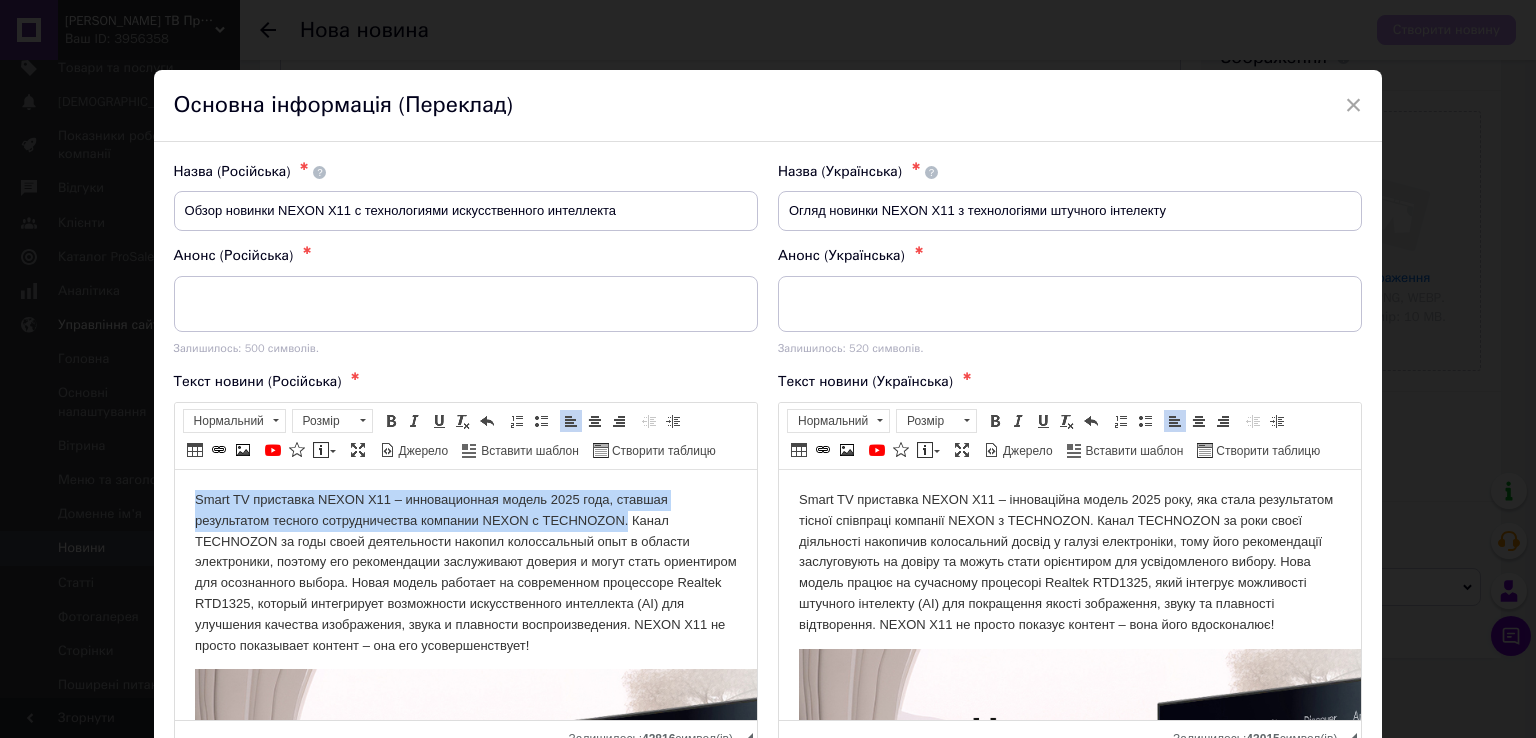 drag, startPoint x: 627, startPoint y: 522, endPoint x: 190, endPoint y: 494, distance: 437.89612 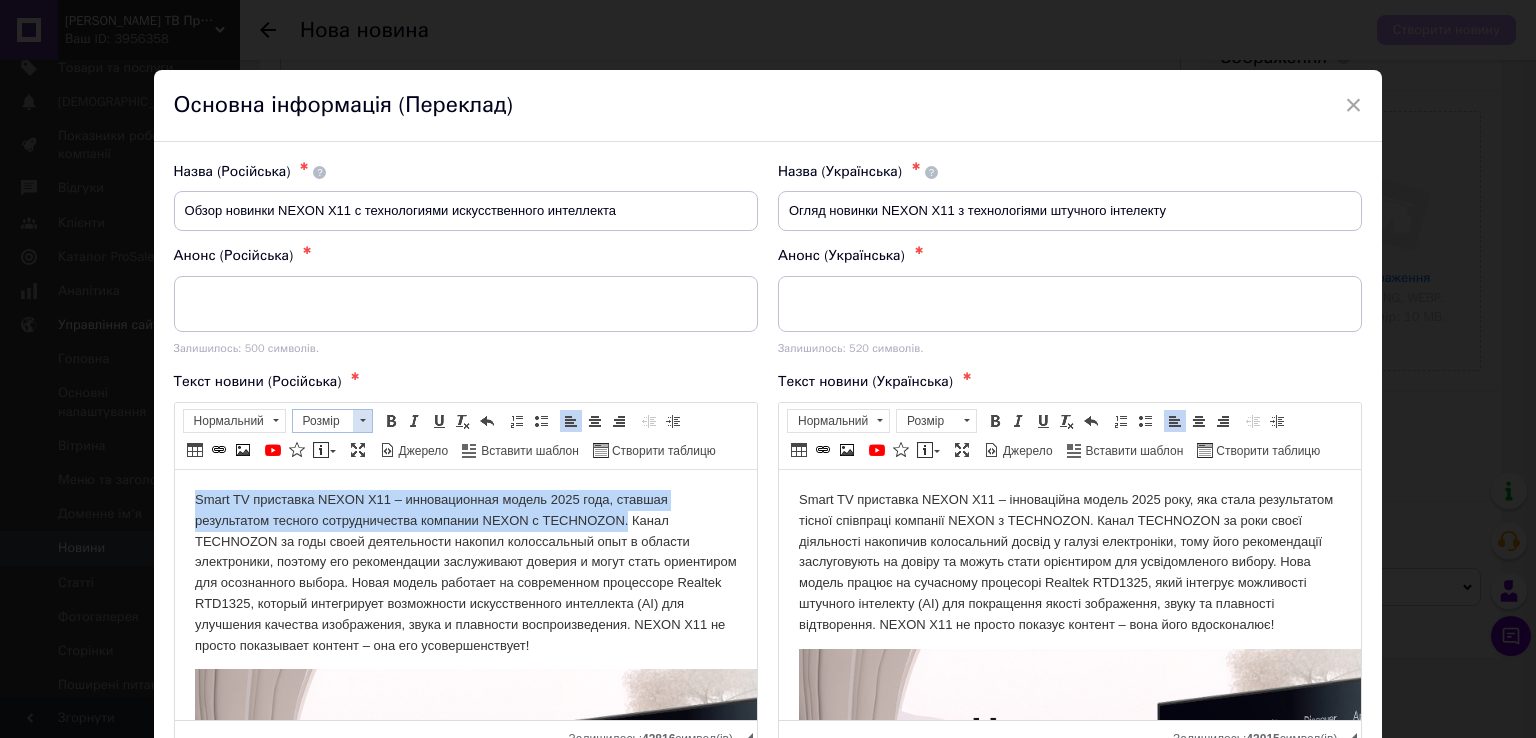 copy on "Smart TV приставка NEXON X11 – инновационная модель 2025 года, ставшая результатом тесного сотрудничества компании NEXON с TECHNOZON." 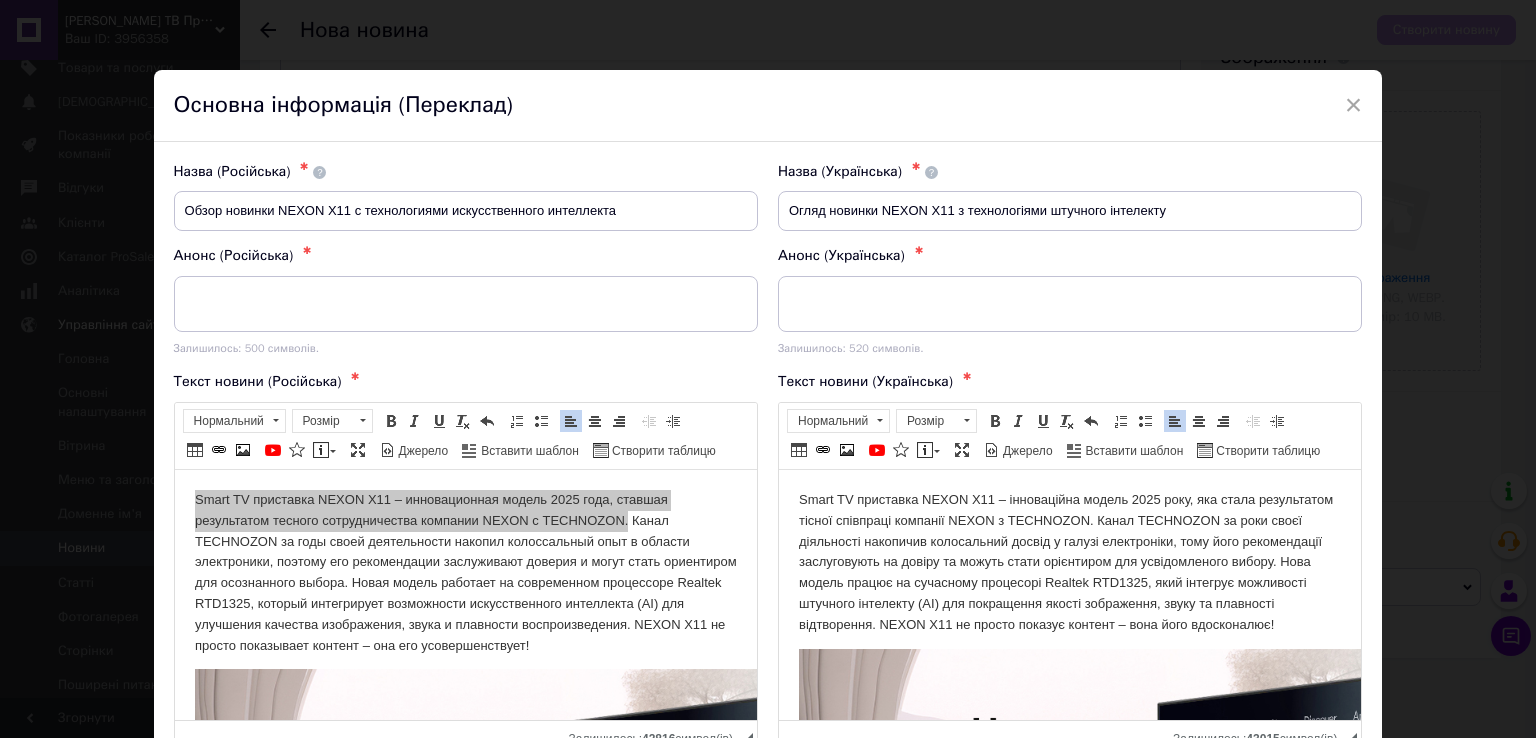 click at bounding box center [466, 304] 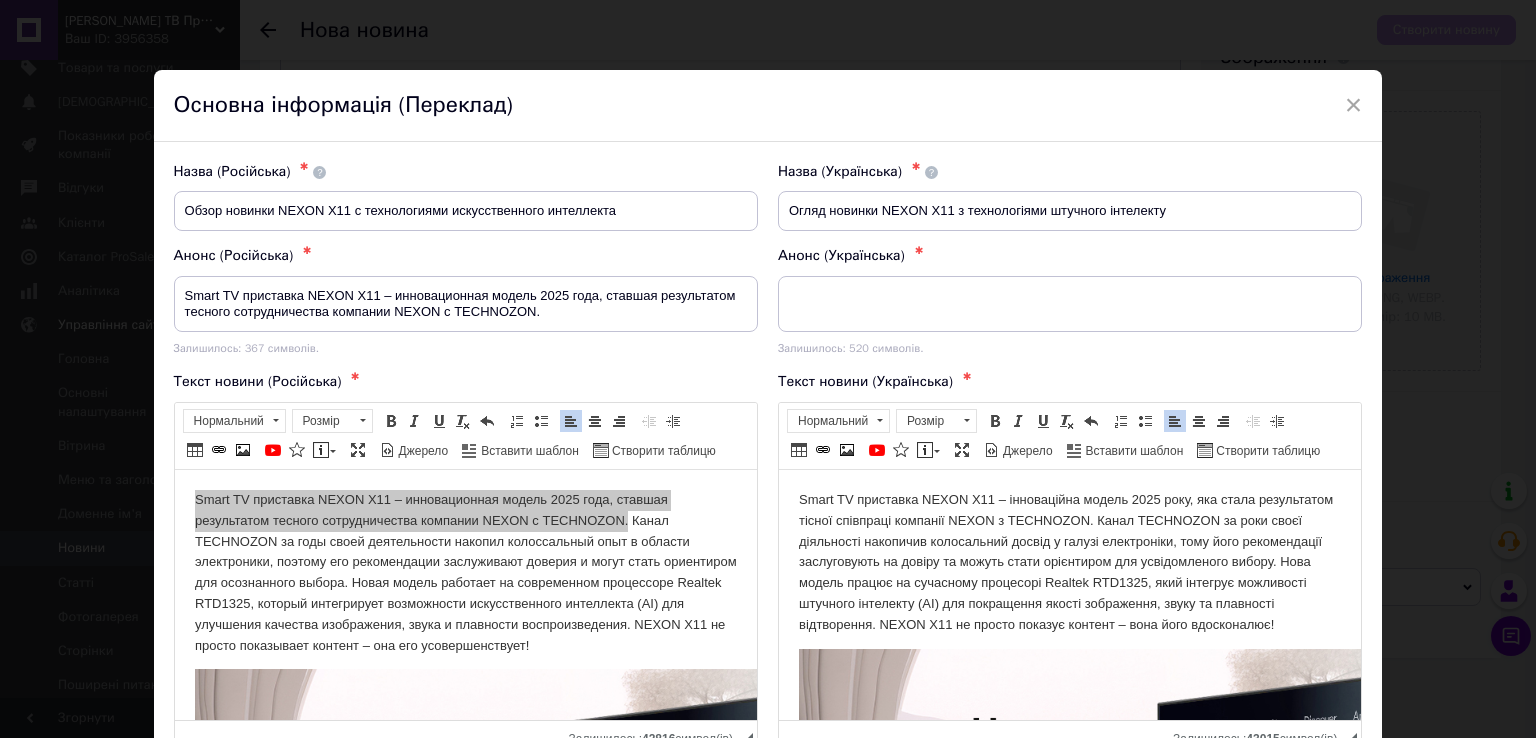 type on "Smart TV приставка NEXON X11 – инновационная модель 2025 года, ставшая результатом тесного сотрудничества компании NEXON с TECHNOZON." 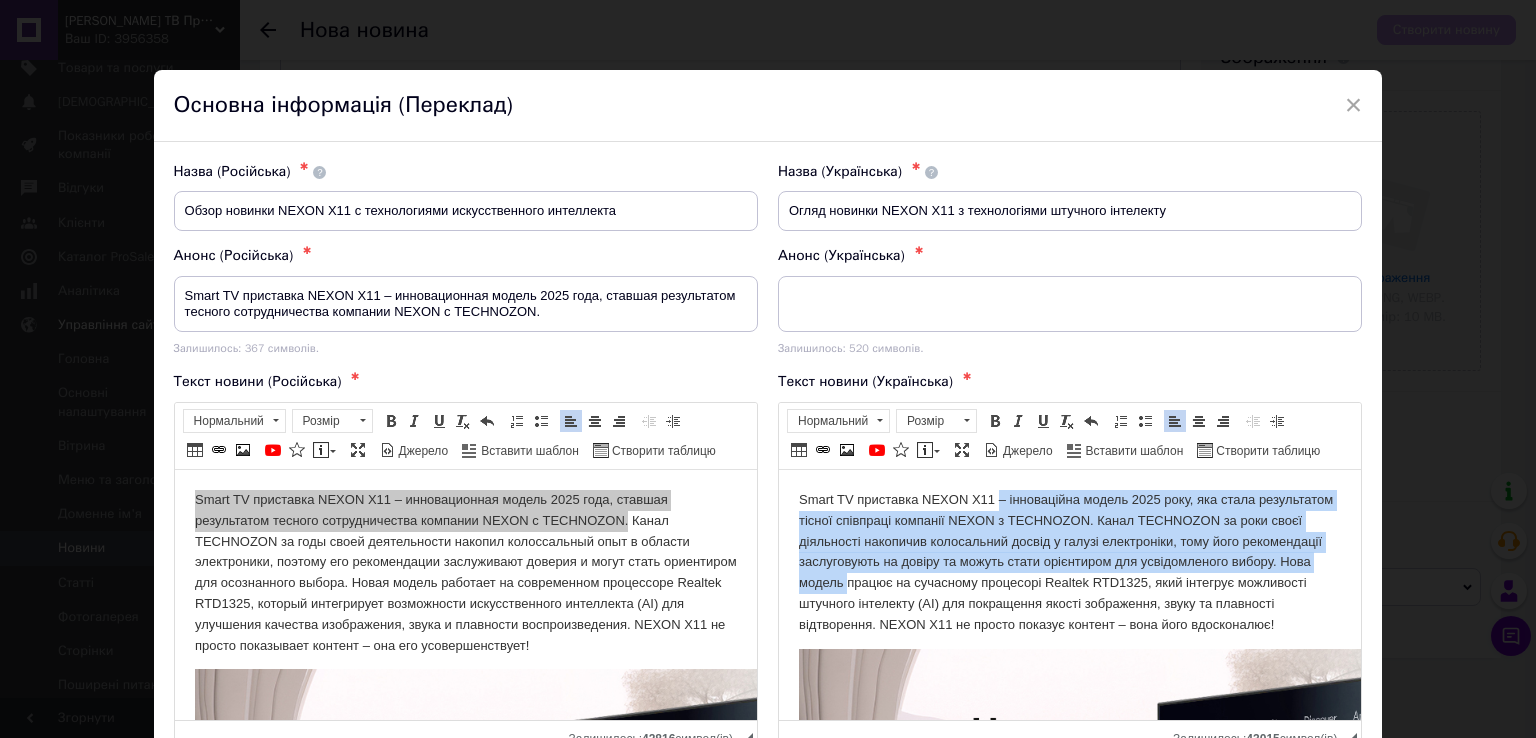 drag, startPoint x: 1020, startPoint y: 583, endPoint x: 995, endPoint y: 504, distance: 82.86133 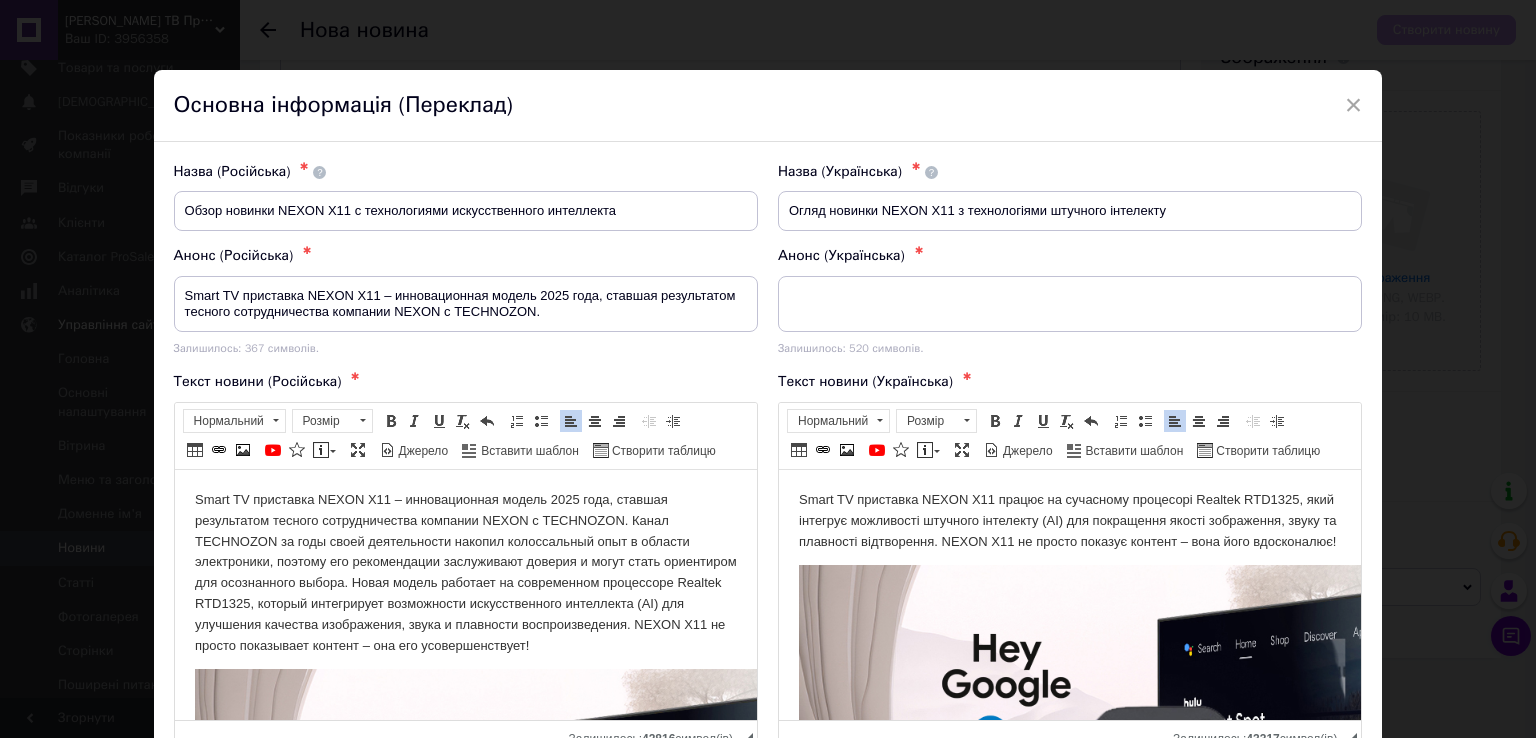 click on "Smart TV приставка NEXON X11 – инновационная модель 2025 года, ставшая результатом тесного сотрудничества компании NEXON с TECHNOZON. Канал TECHNOZON за годы своей деятельности накопил колоссальный опыт в области электроники, поэтому его рекомендации заслуживают доверия и могут стать ориентиром для осознанного выбора. Новая модель работает на современном процессоре Realtek RTD1325, который интегрирует возможности искусственного интеллекта (AI) для улучшения качества изображения, звука и плавности воспроизведения. NEXON X11 не просто показывает контент – она его усовершенствует!" at bounding box center [465, 572] 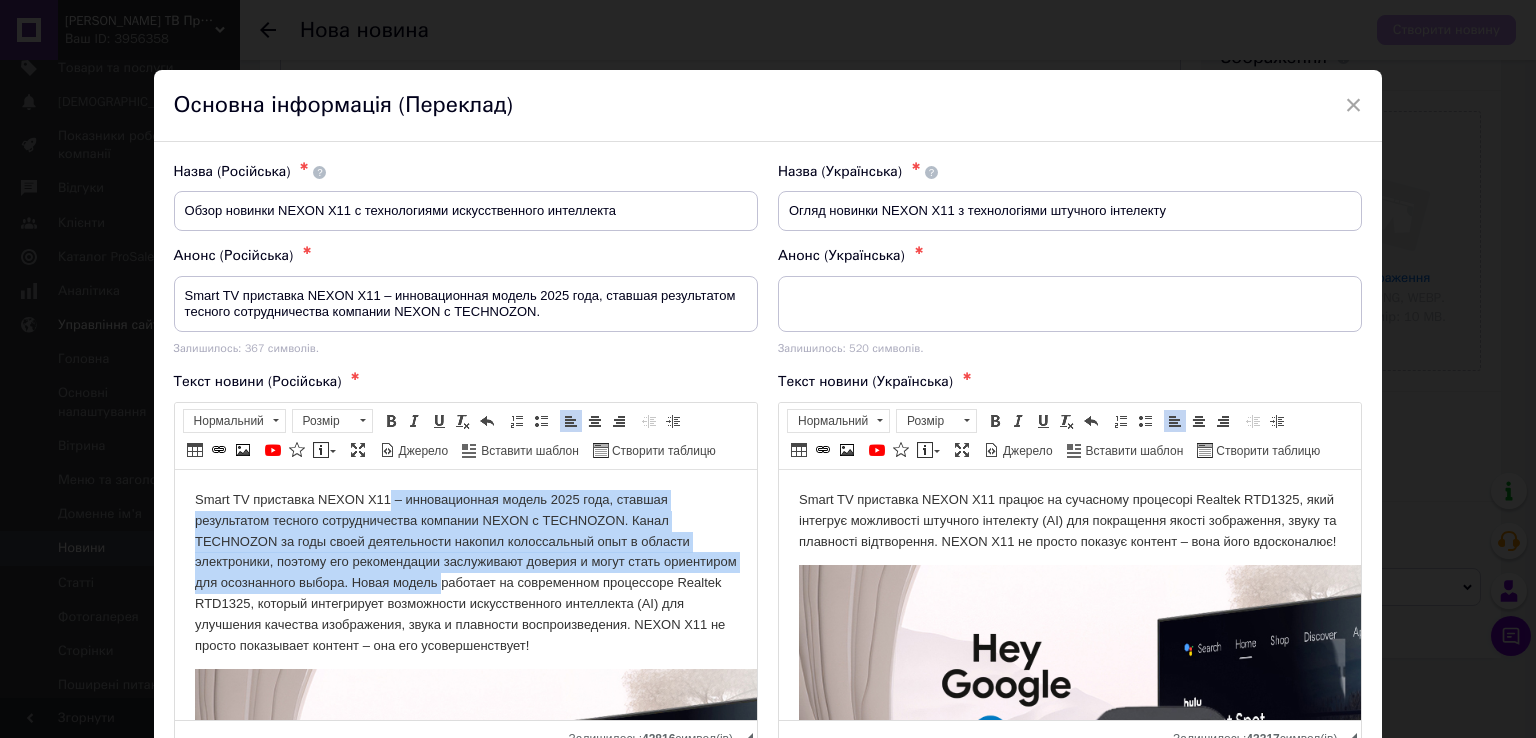 drag, startPoint x: 516, startPoint y: 585, endPoint x: 387, endPoint y: 507, distance: 150.74814 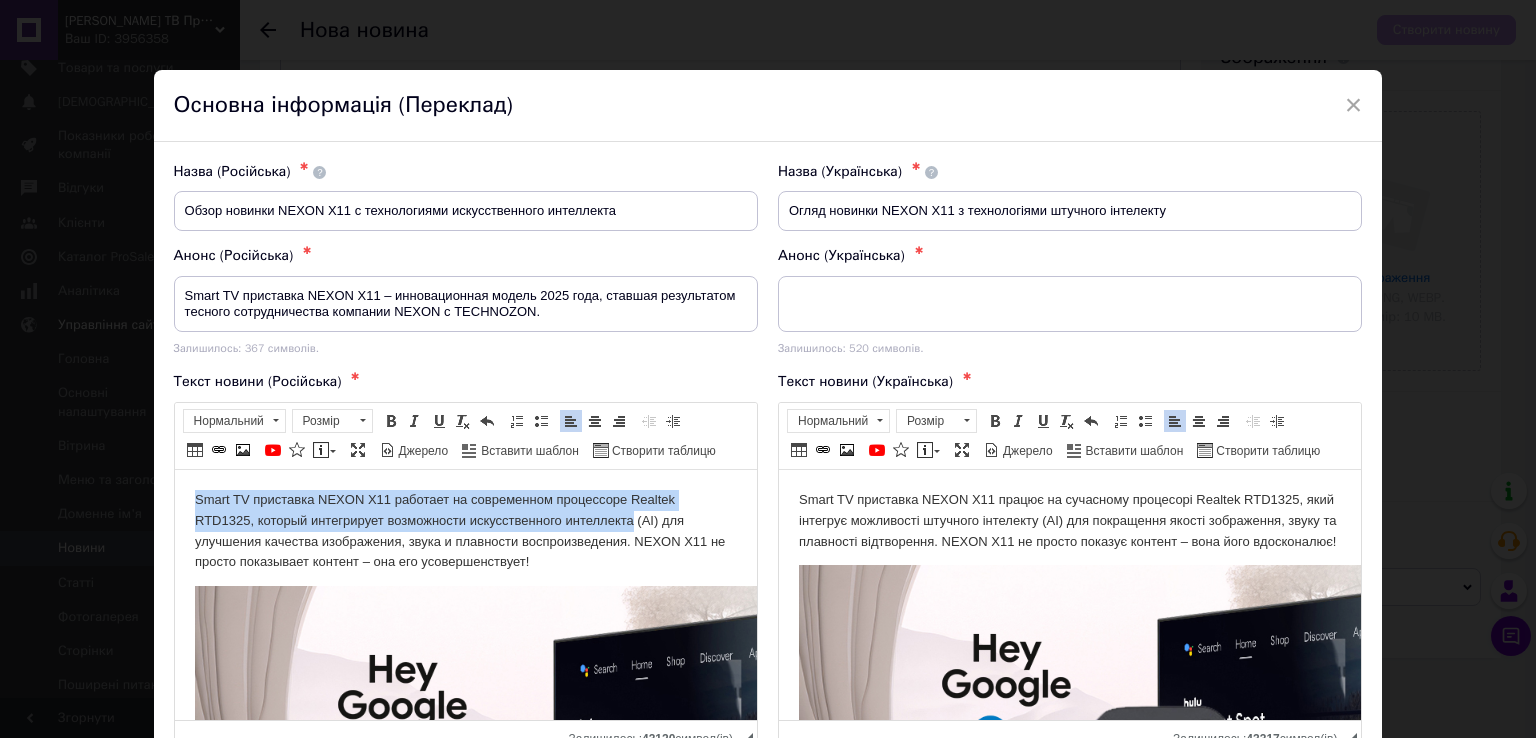 drag, startPoint x: 632, startPoint y: 524, endPoint x: 194, endPoint y: 492, distance: 439.1674 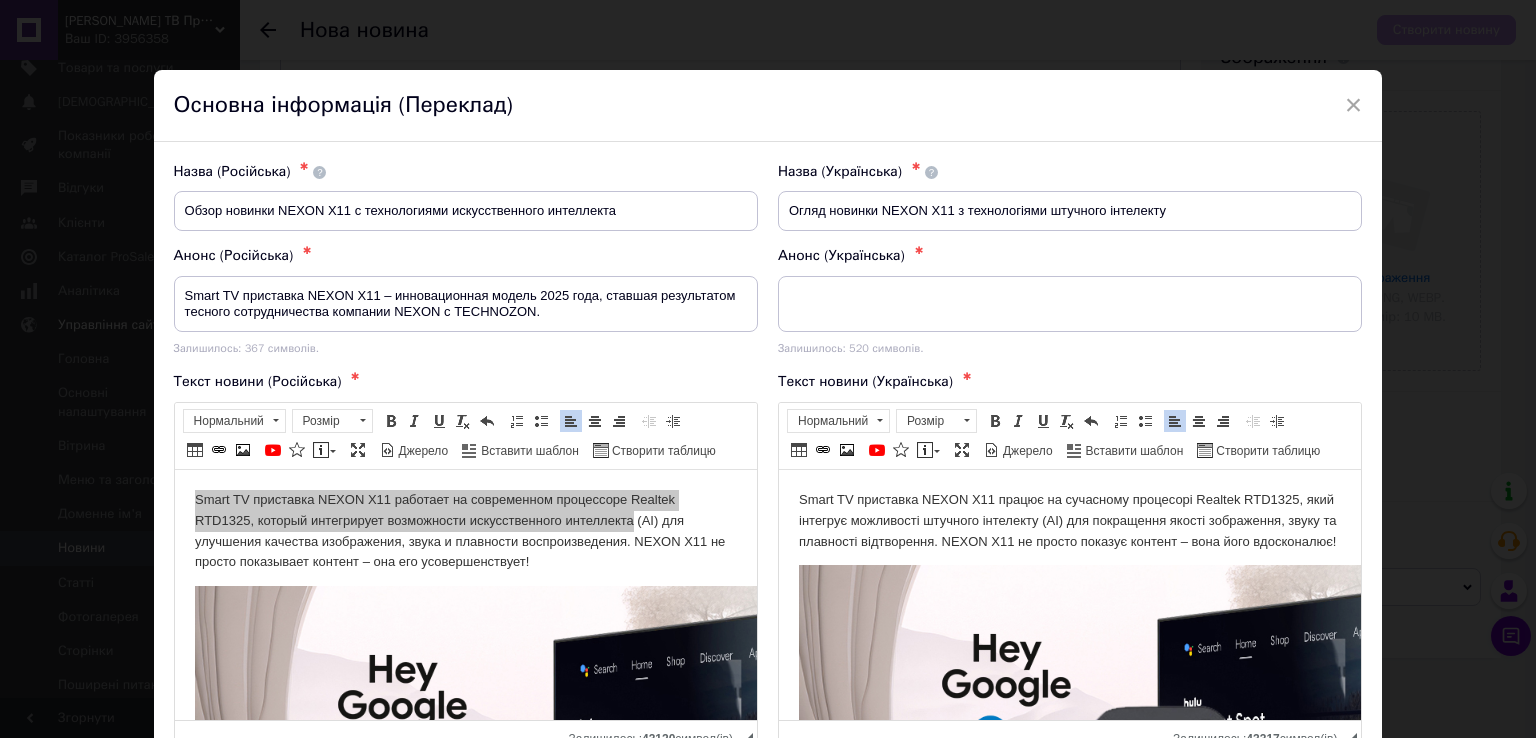 drag, startPoint x: 556, startPoint y: 314, endPoint x: 0, endPoint y: 245, distance: 560.26514 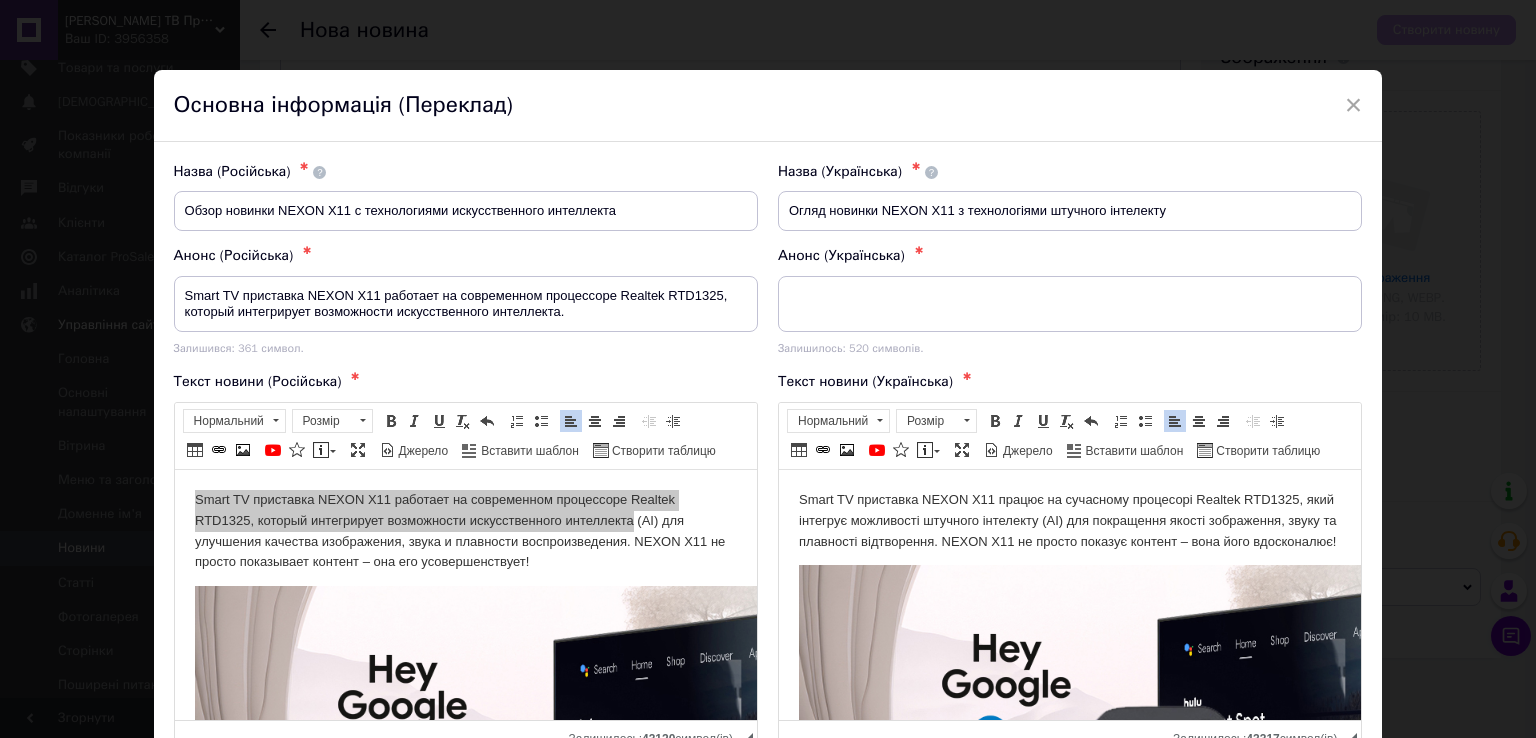 type on "Smart TV приставка NEXON X11 работает на современном процессоре Realtek RTD1325, который интегрирует возможности искусственного интеллекта." 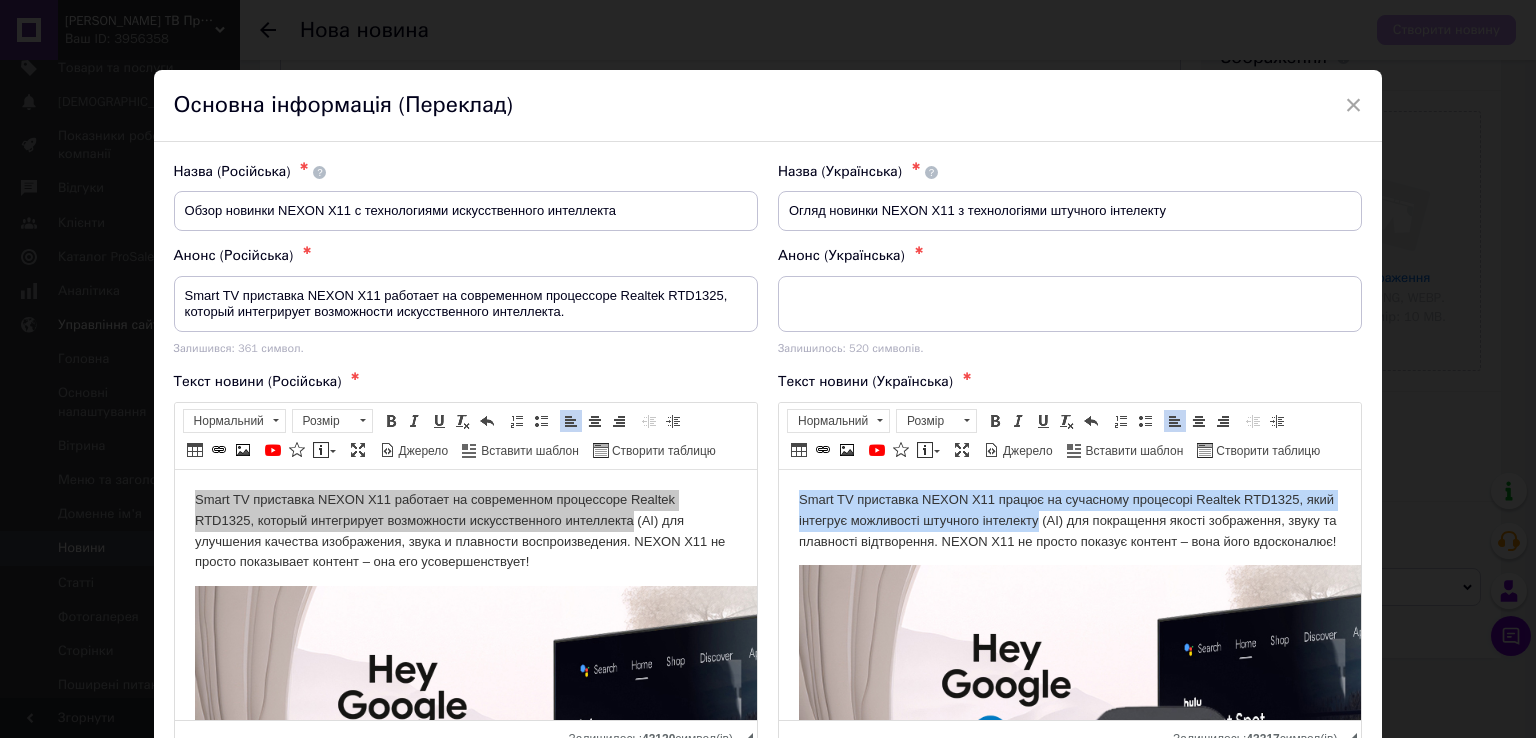 drag, startPoint x: 930, startPoint y: 520, endPoint x: 753, endPoint y: 490, distance: 179.52437 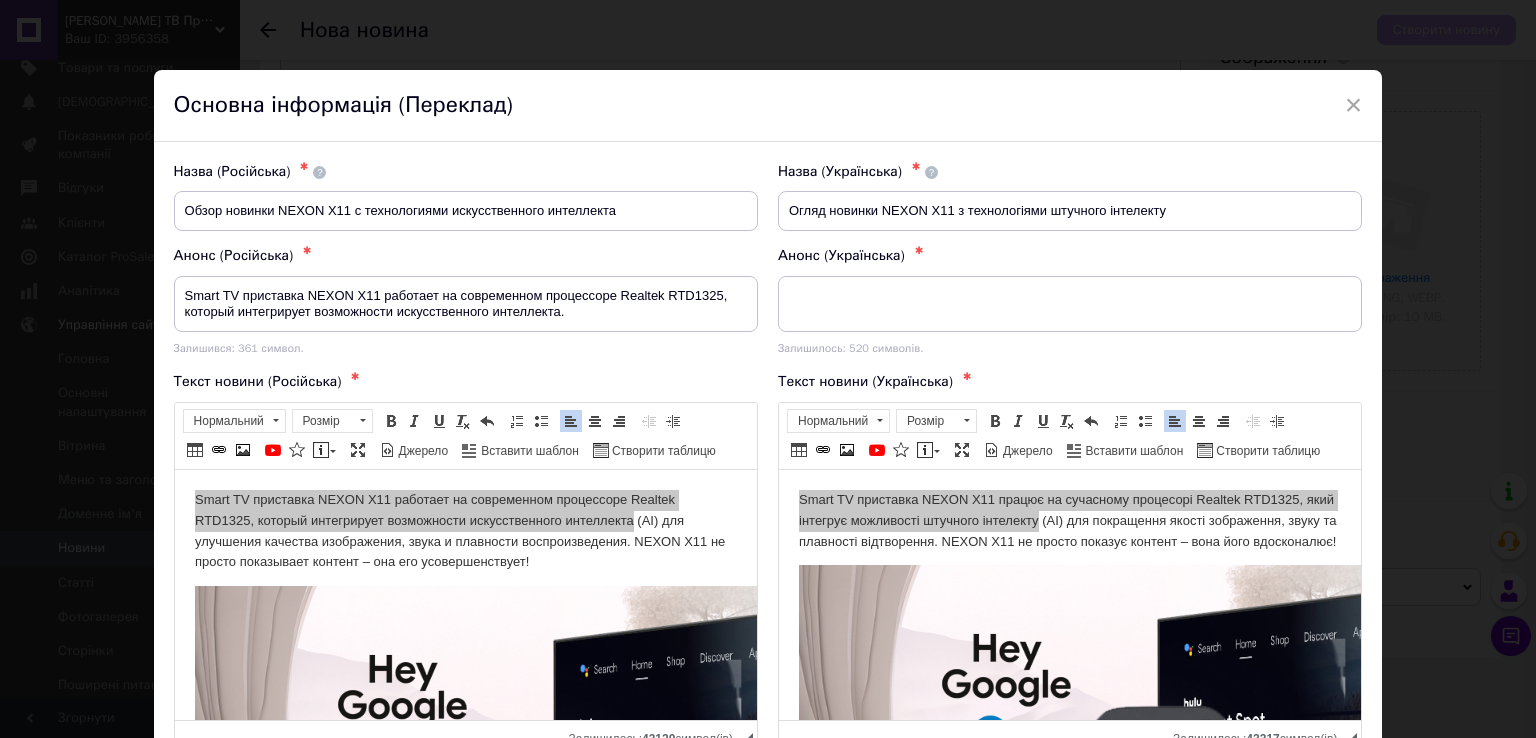 click at bounding box center [1070, 304] 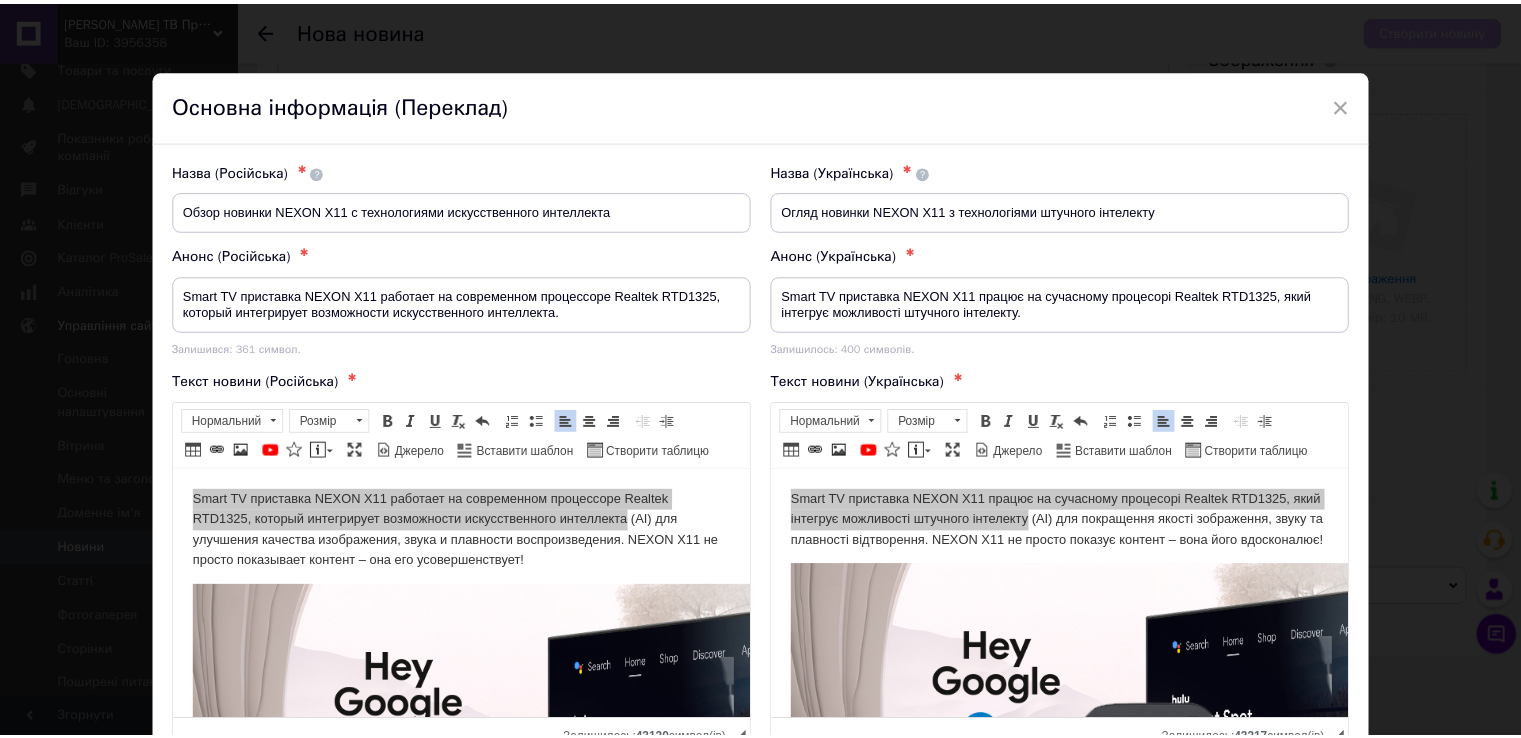 scroll, scrollTop: 182, scrollLeft: 0, axis: vertical 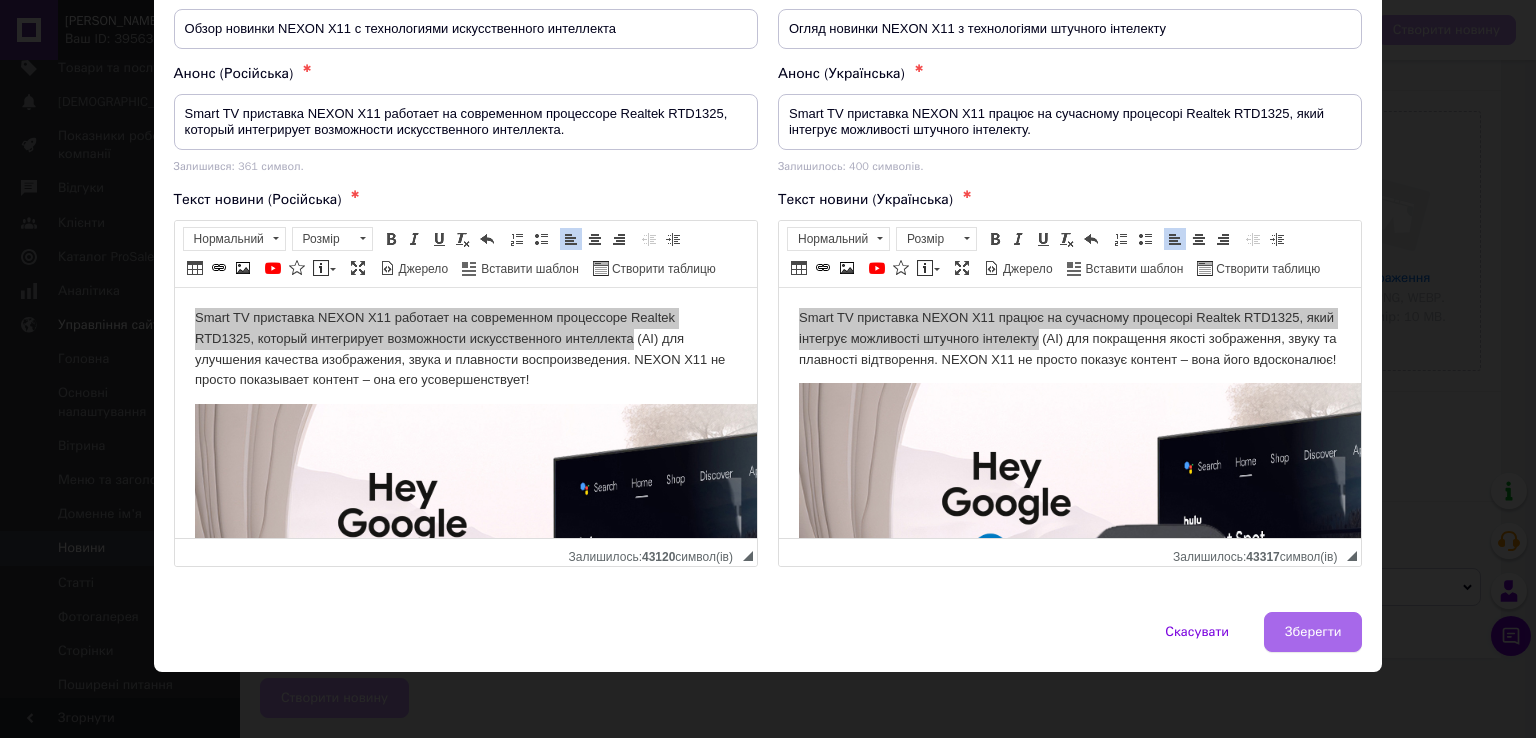 type on "Smart TV приставка NEXON X11 працює на сучасному процесорі Realtek RTD1325, який інтегрує можливості штучного інтелекту." 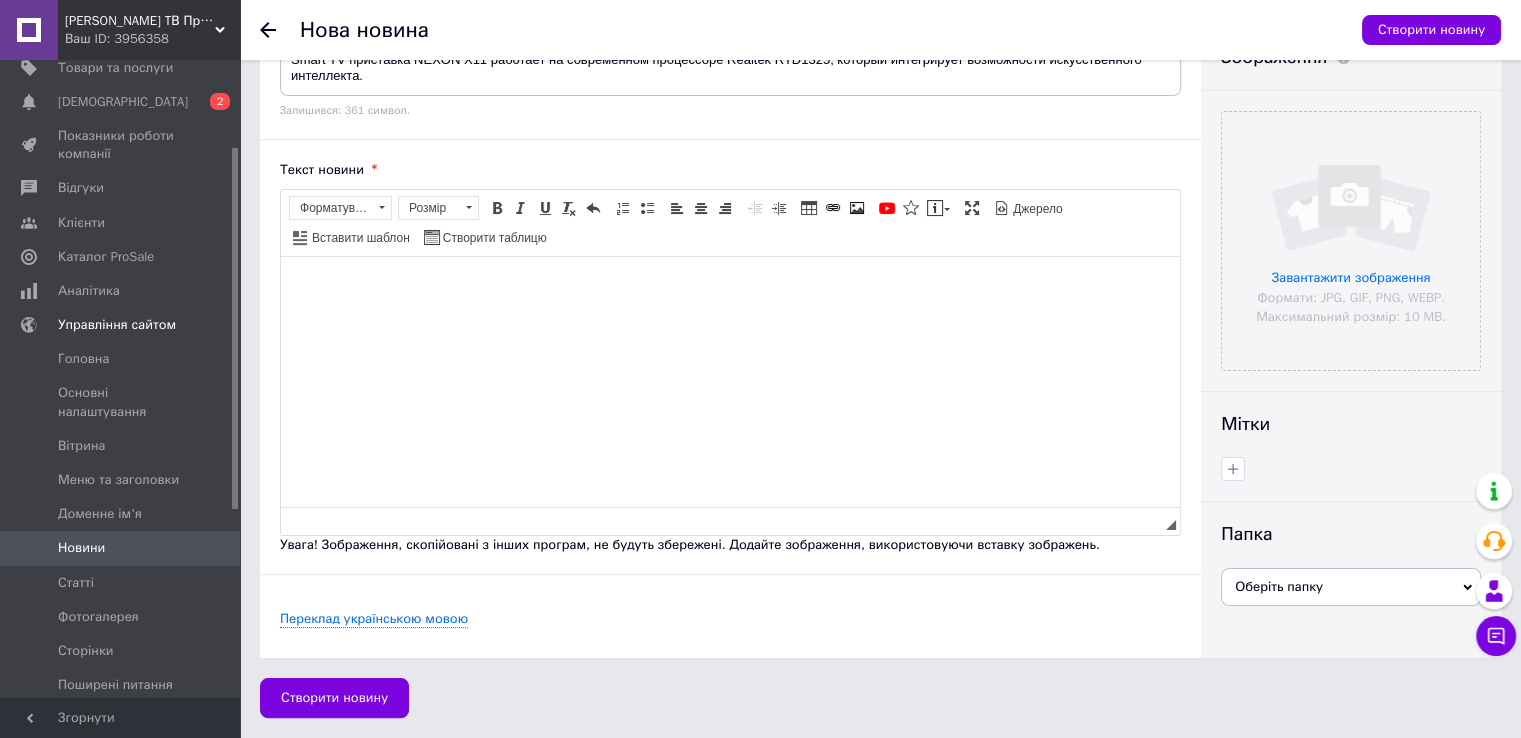 scroll, scrollTop: 154, scrollLeft: 0, axis: vertical 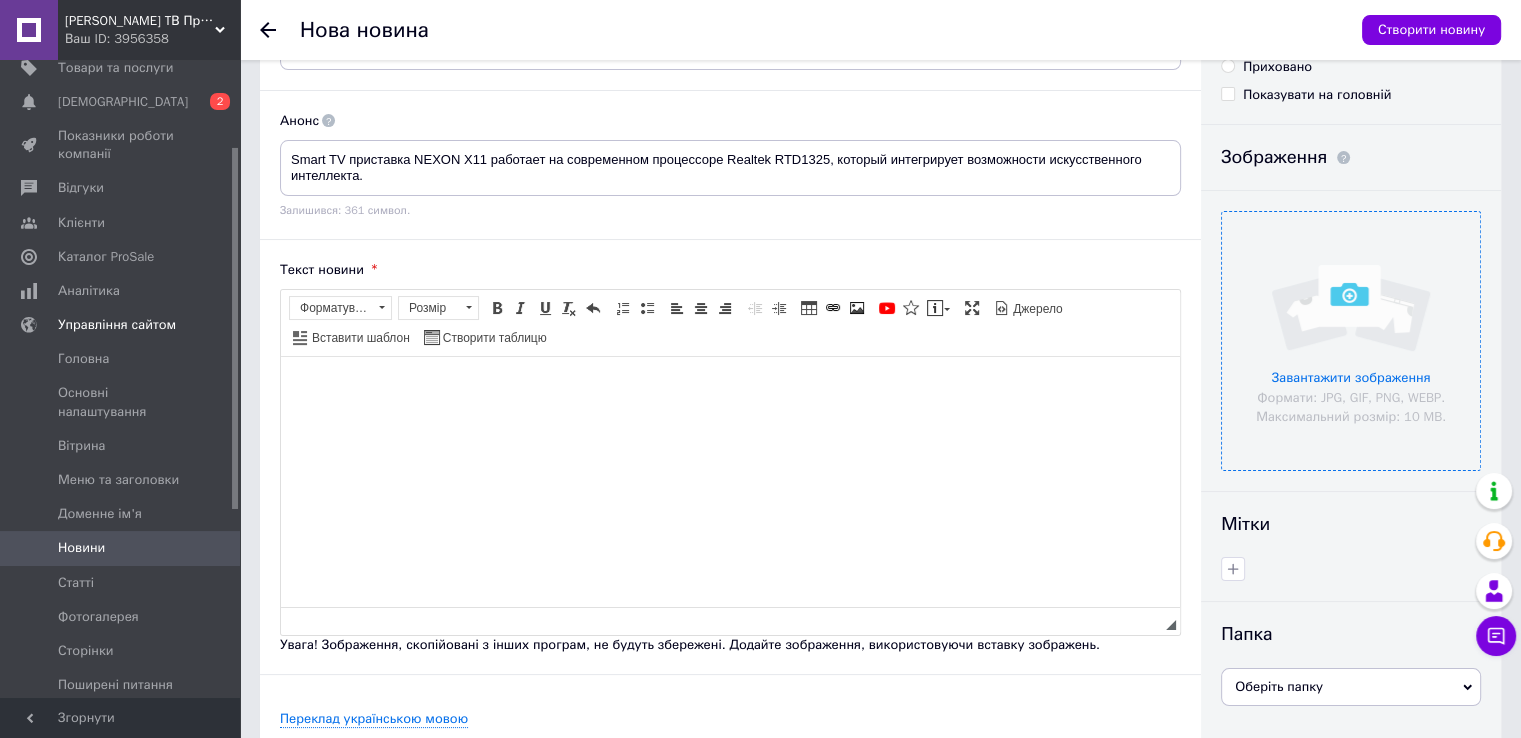 click at bounding box center [1351, 341] 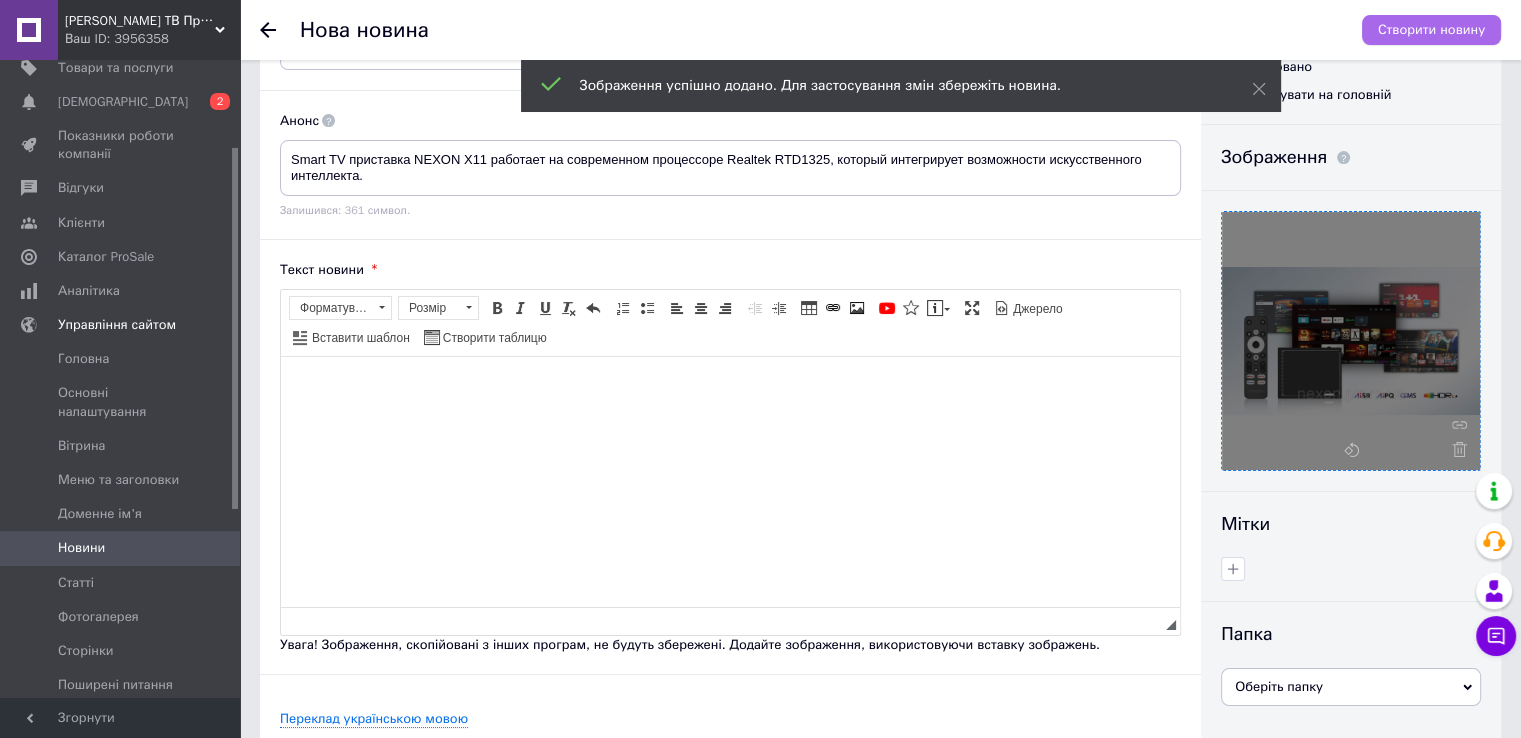 click on "Створити новину" at bounding box center [1431, 30] 